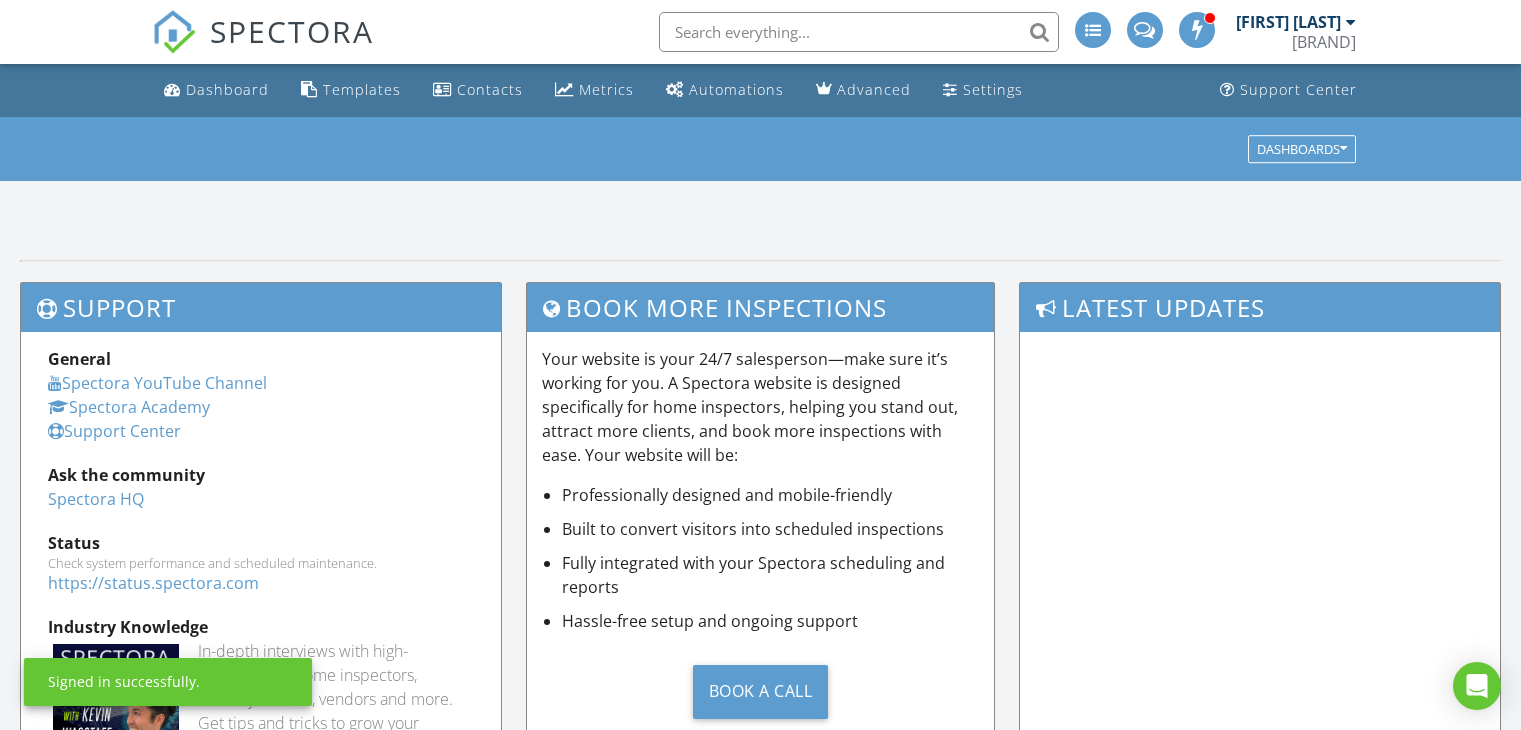 scroll, scrollTop: 0, scrollLeft: 0, axis: both 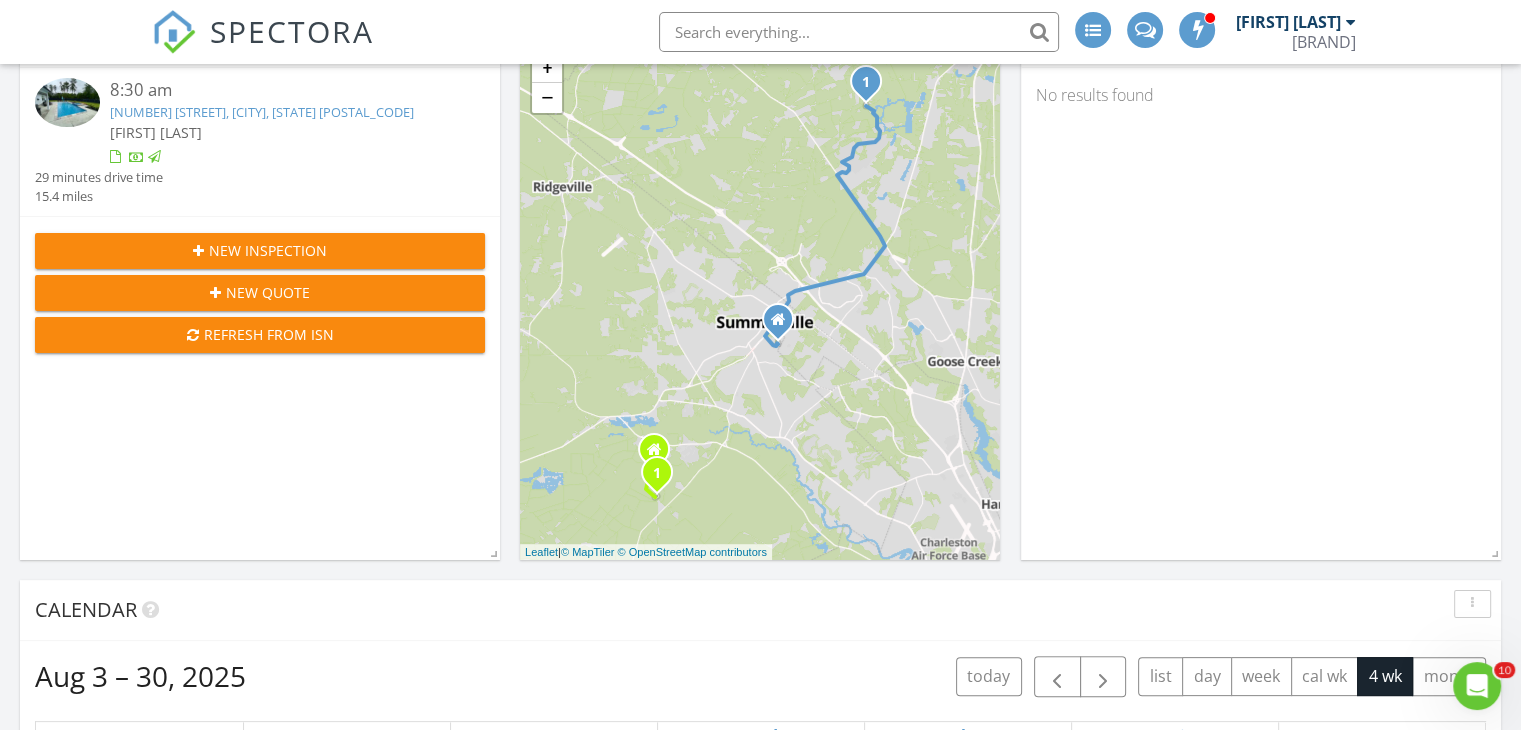 click on "New Inspection" at bounding box center [268, 250] 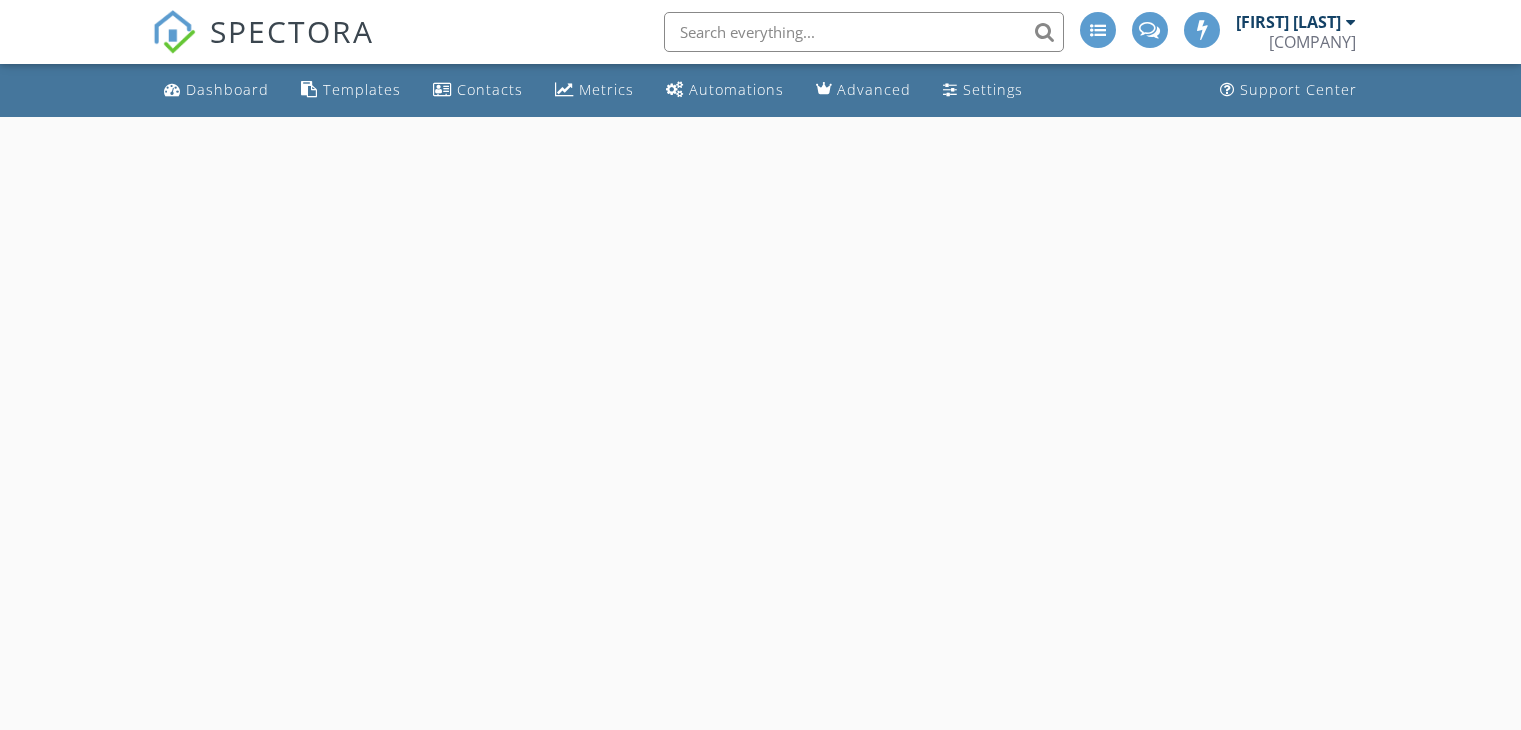 scroll, scrollTop: 0, scrollLeft: 0, axis: both 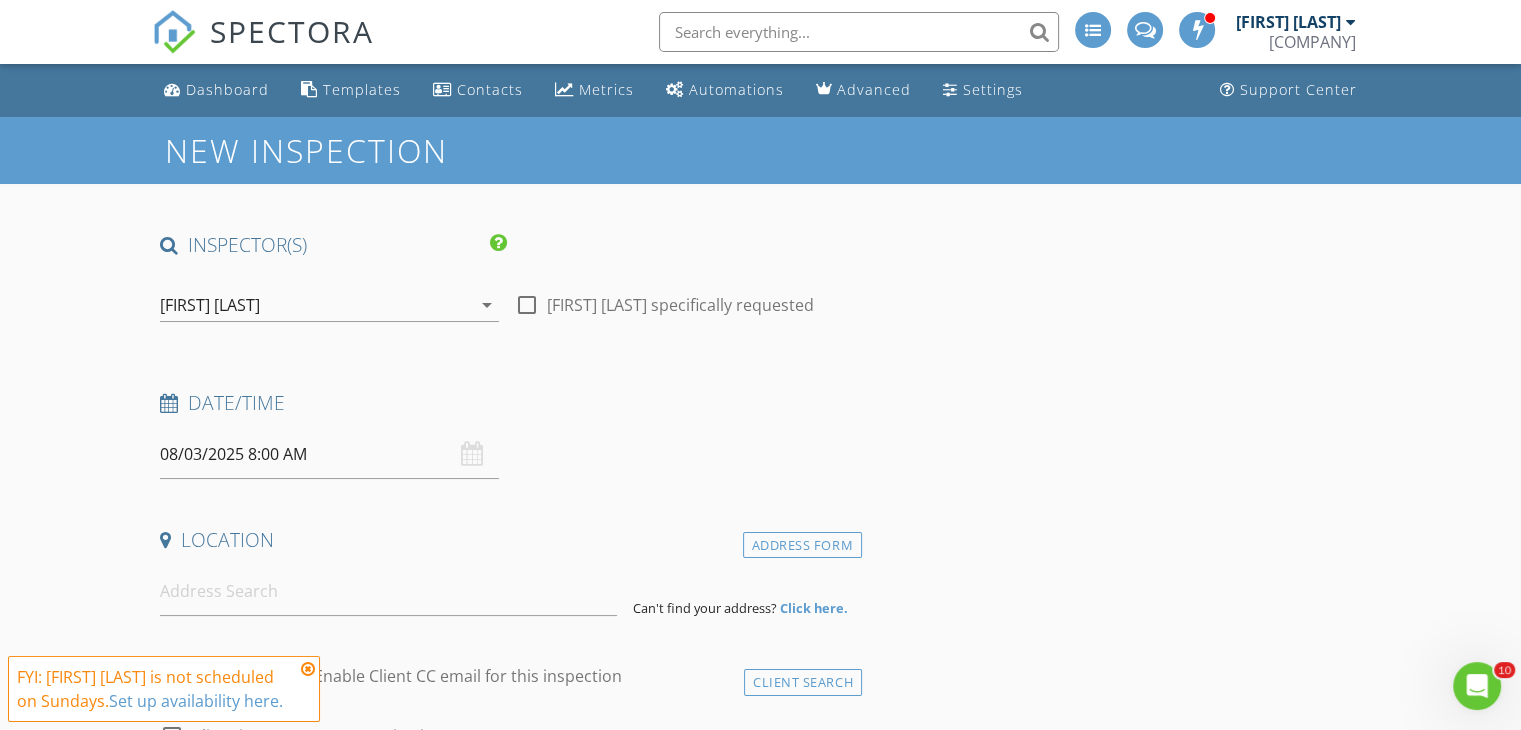 click on "08/03/2025 8:00 AM" at bounding box center (329, 454) 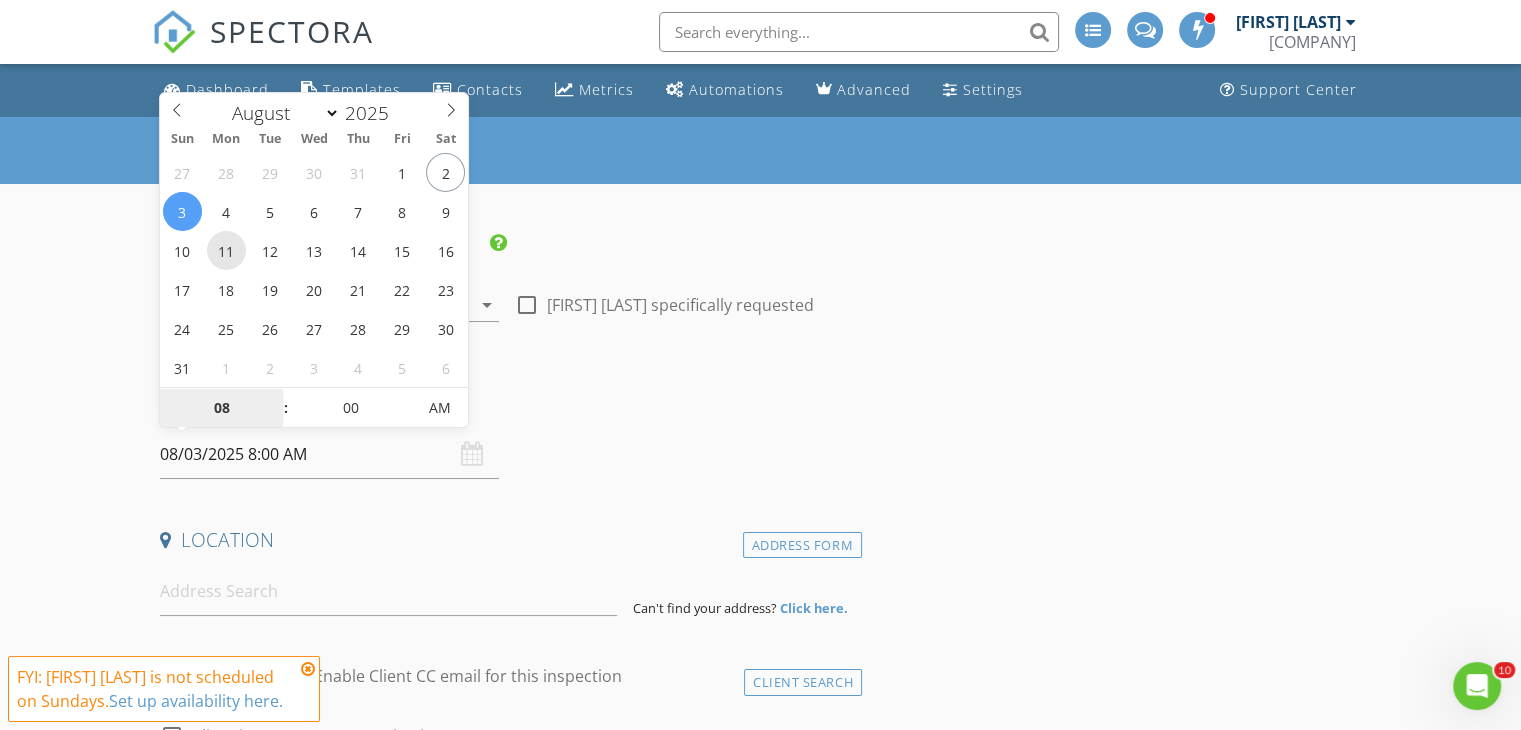 type on "08/11/2025 8:00 AM" 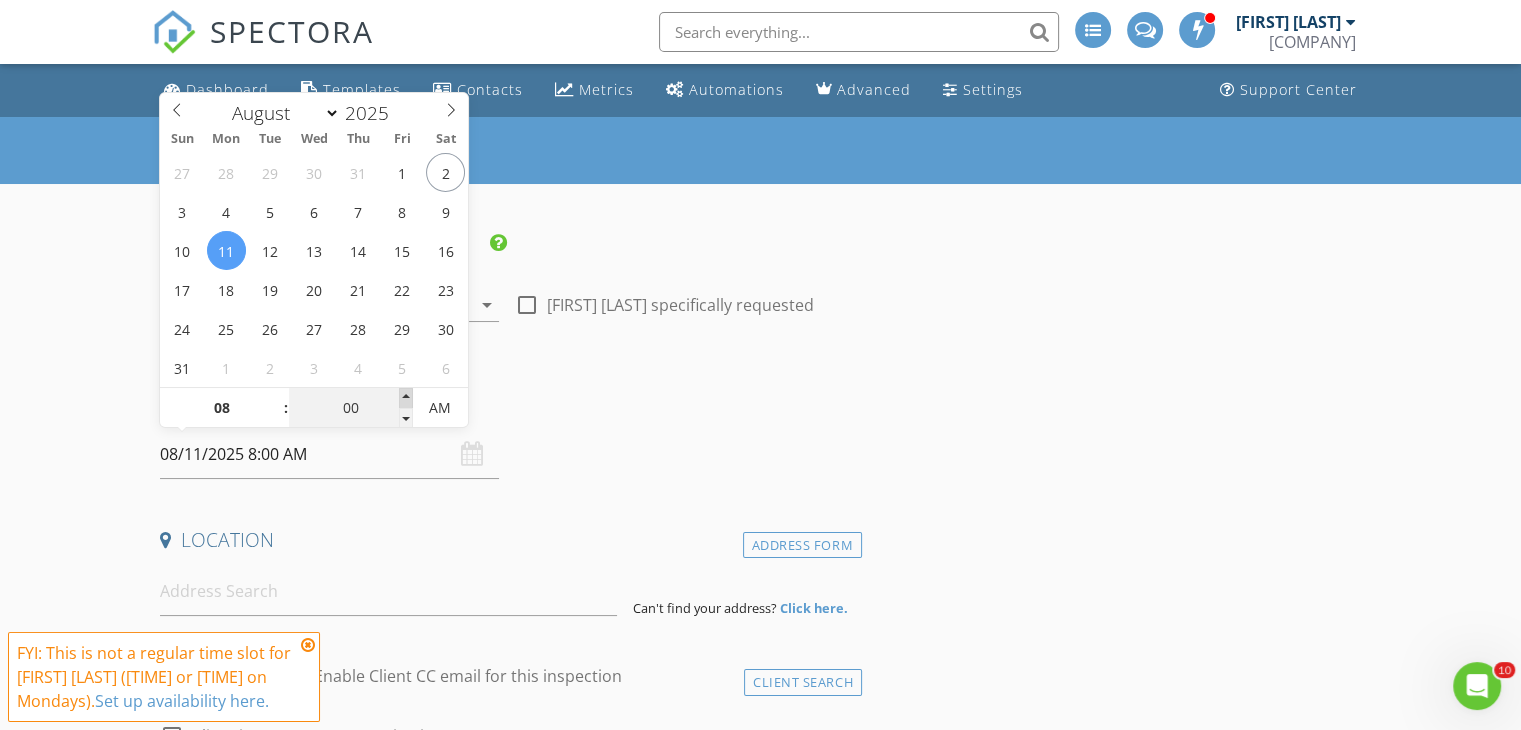 type on "05" 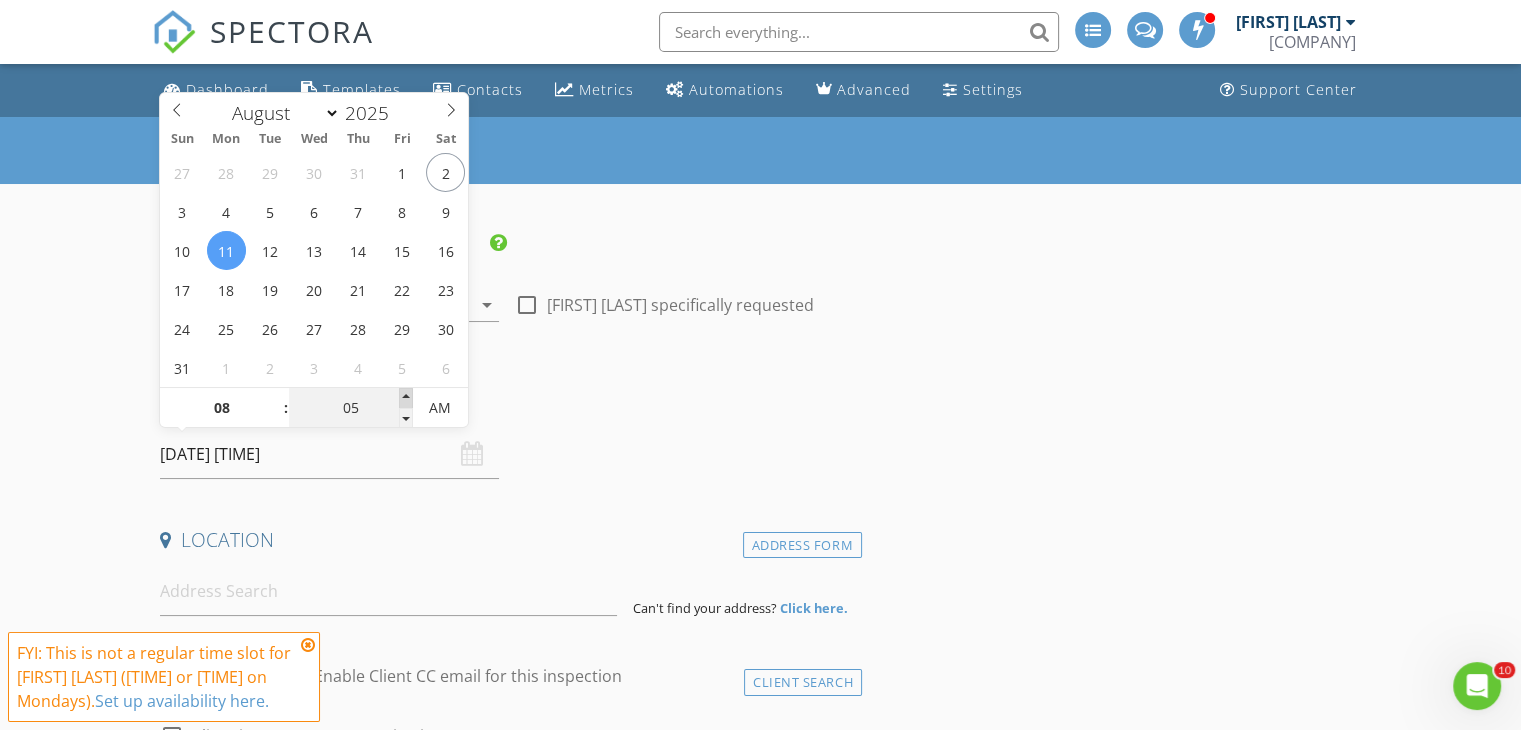 click at bounding box center (406, 398) 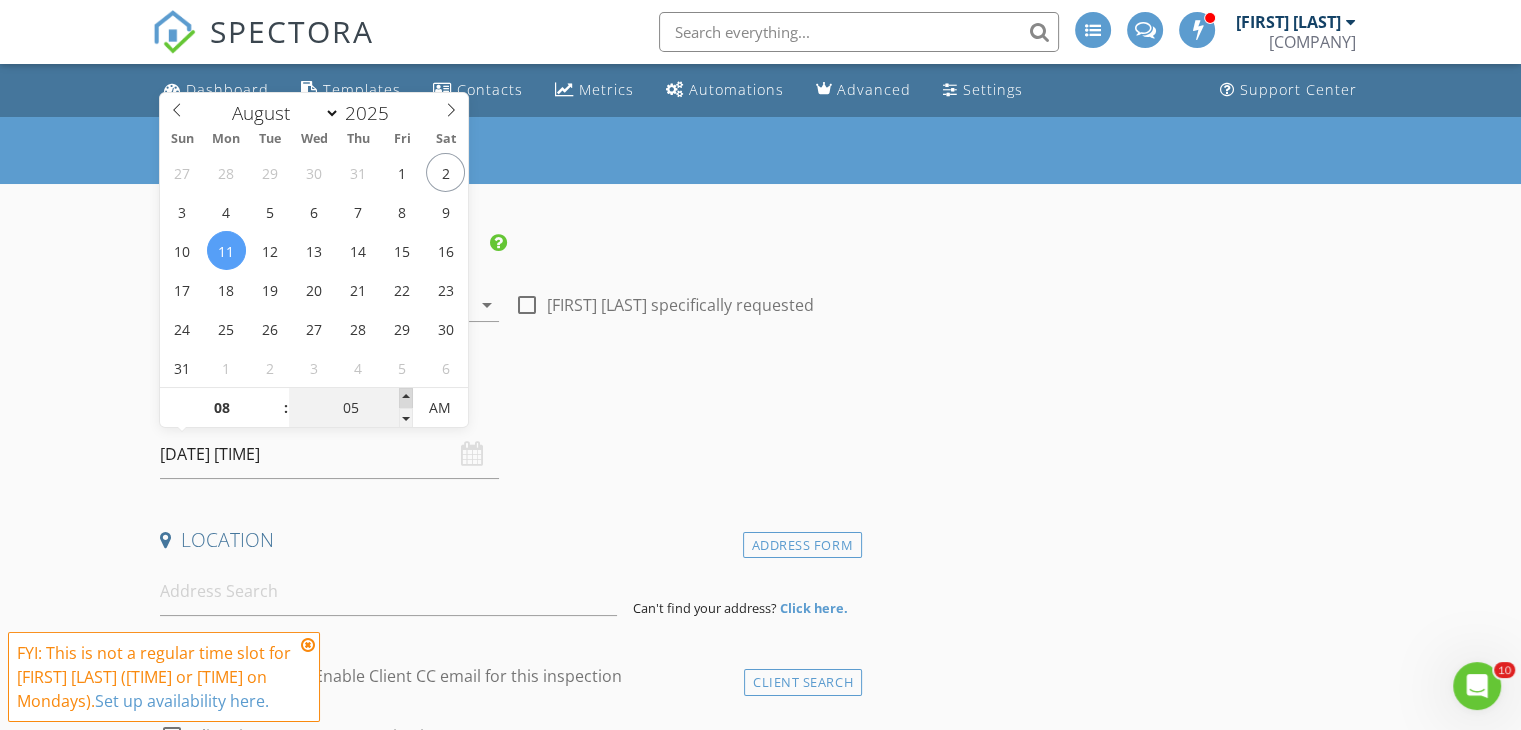 type on "10" 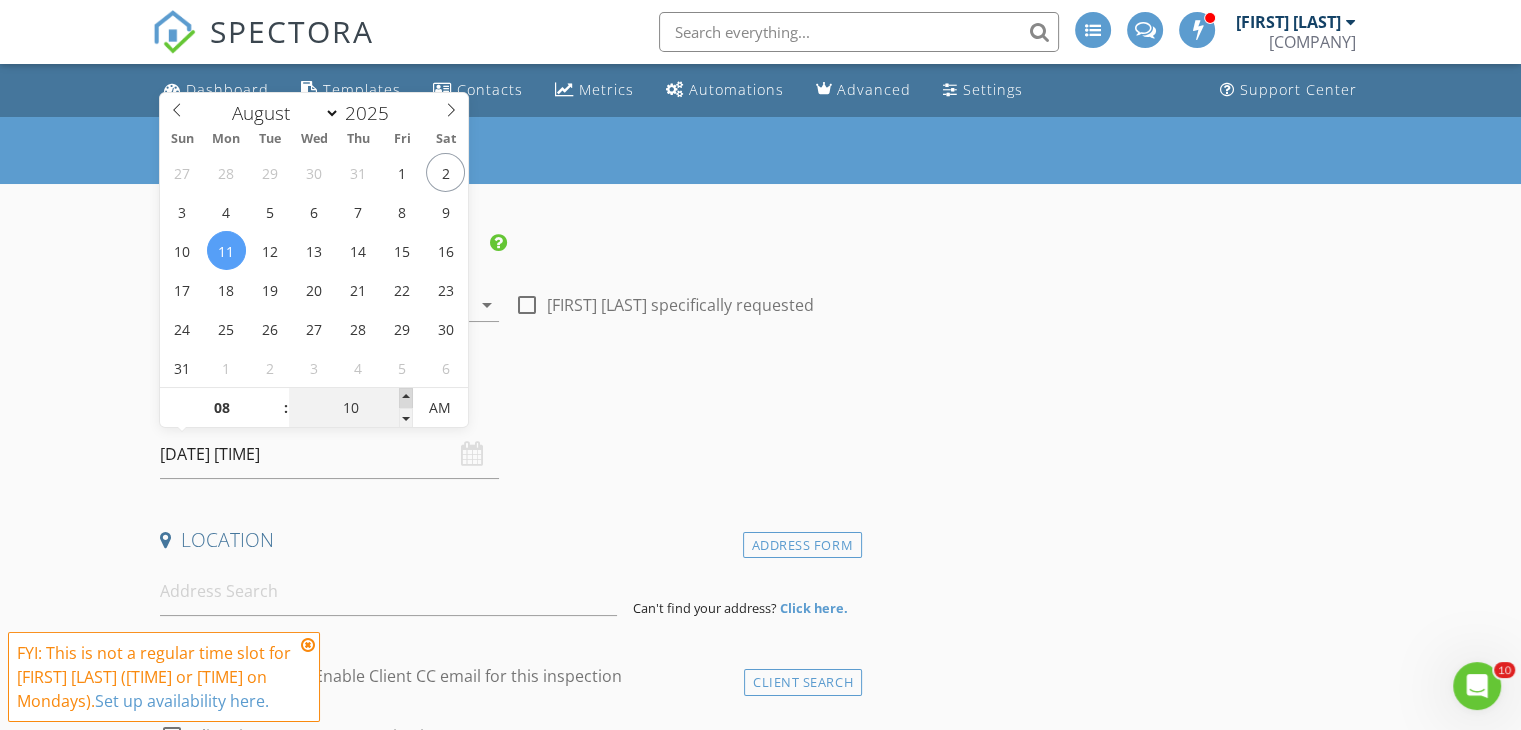 type on "08/11/2025 8:10 AM" 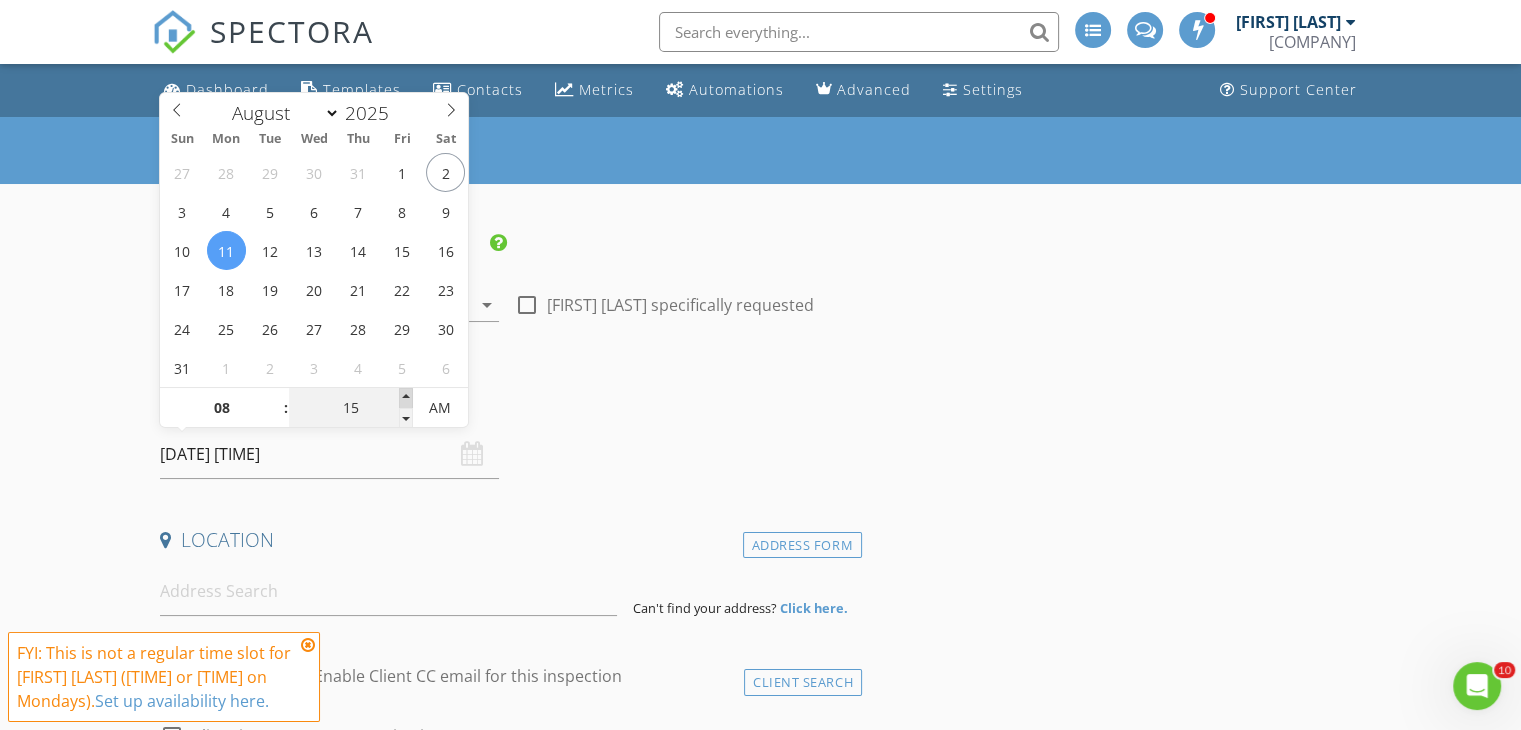 click at bounding box center (406, 398) 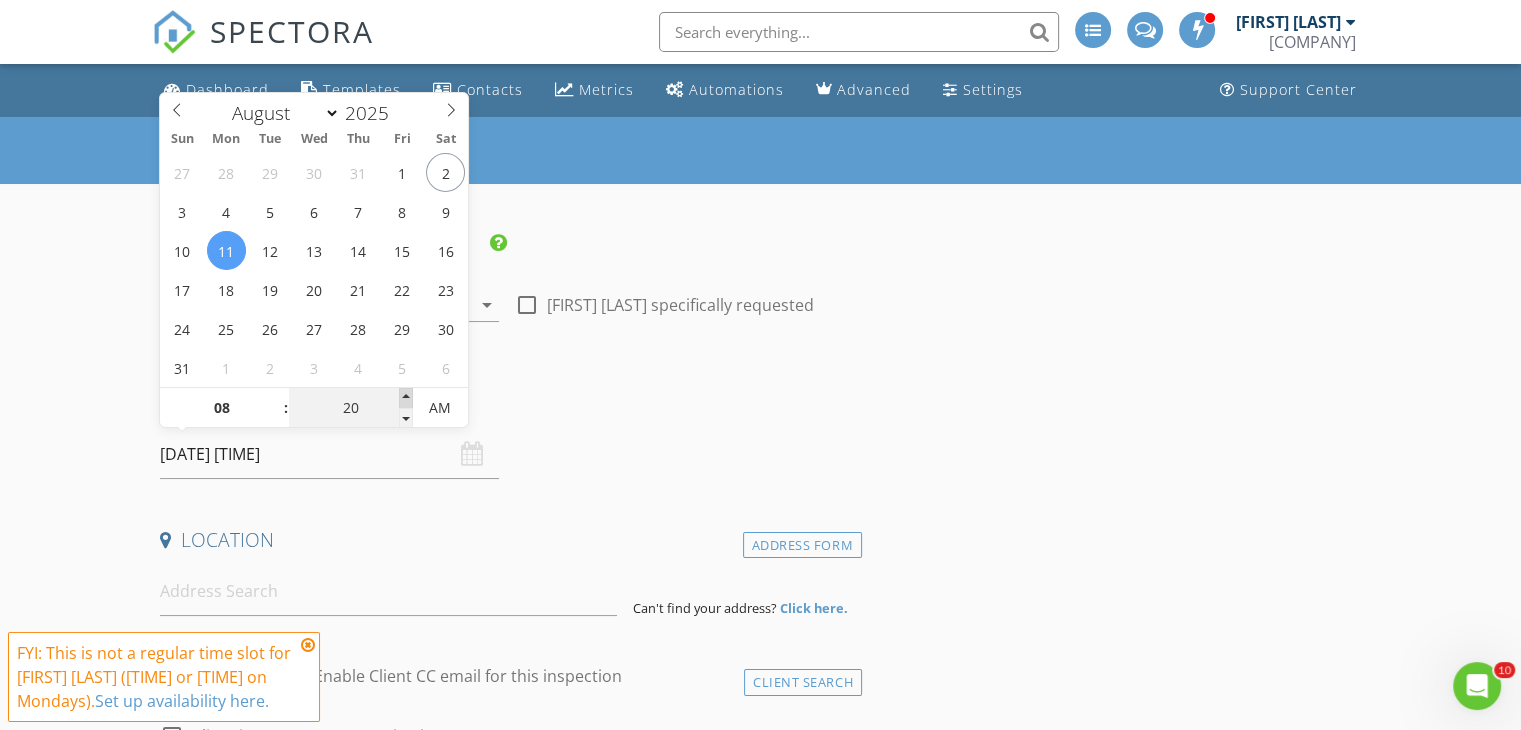 click at bounding box center (406, 398) 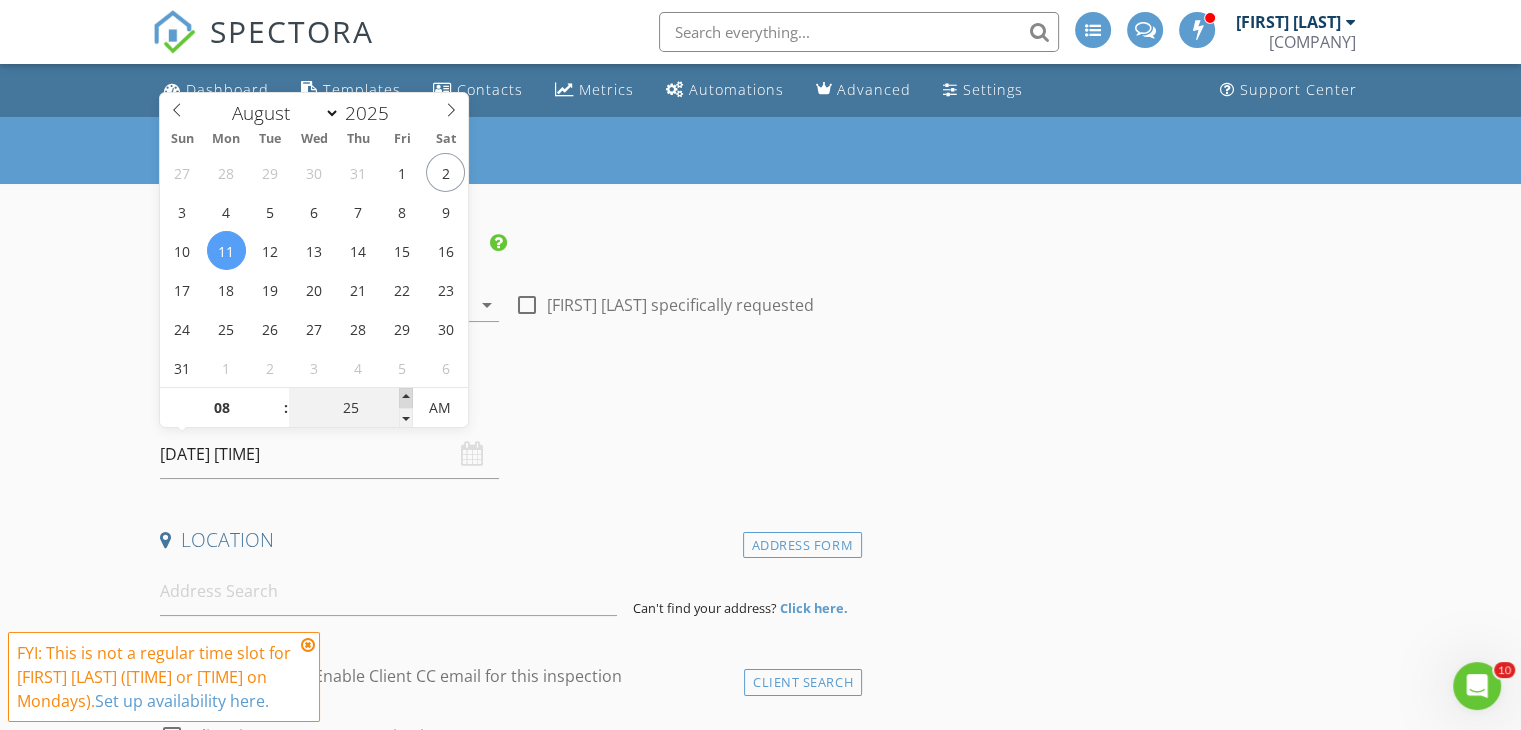 click at bounding box center (406, 398) 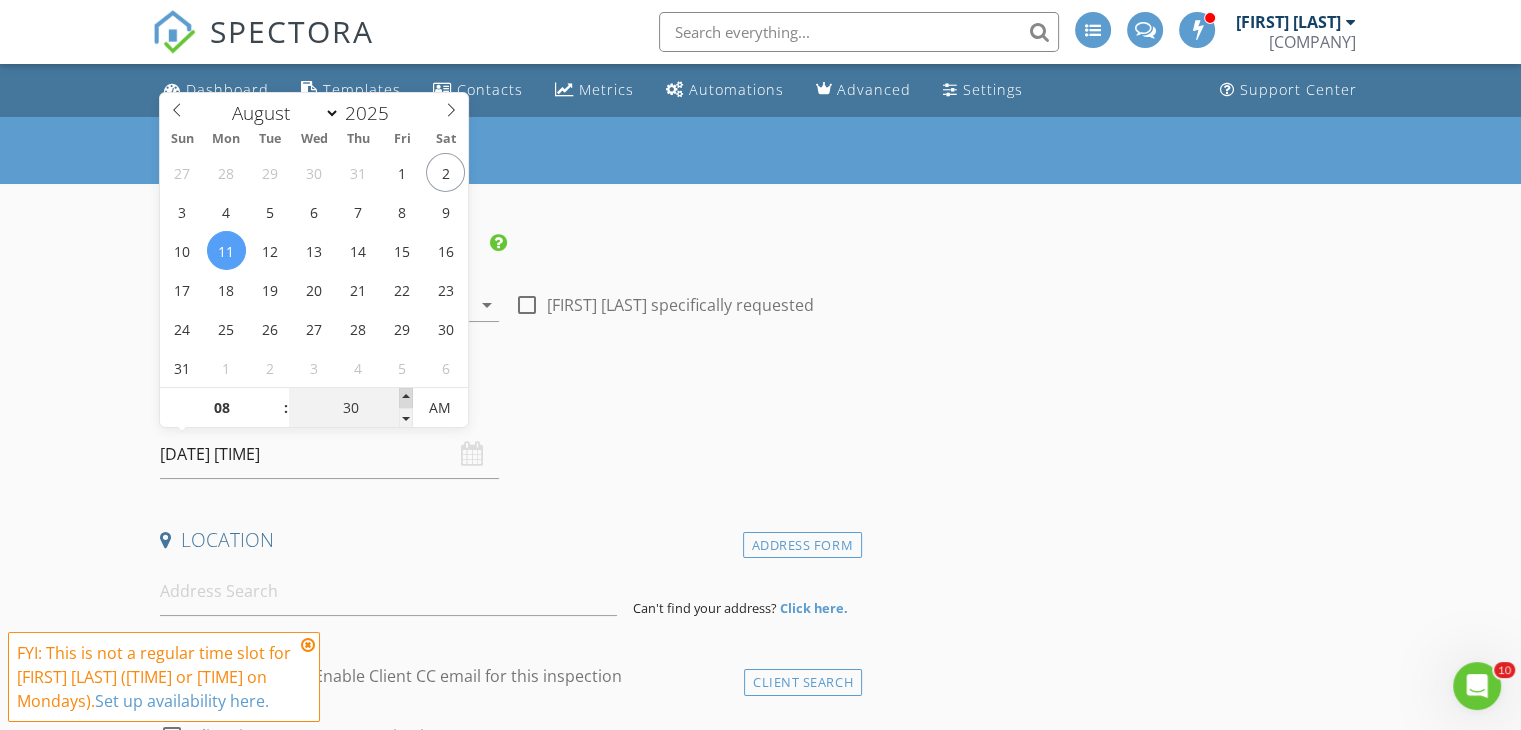 click at bounding box center (406, 398) 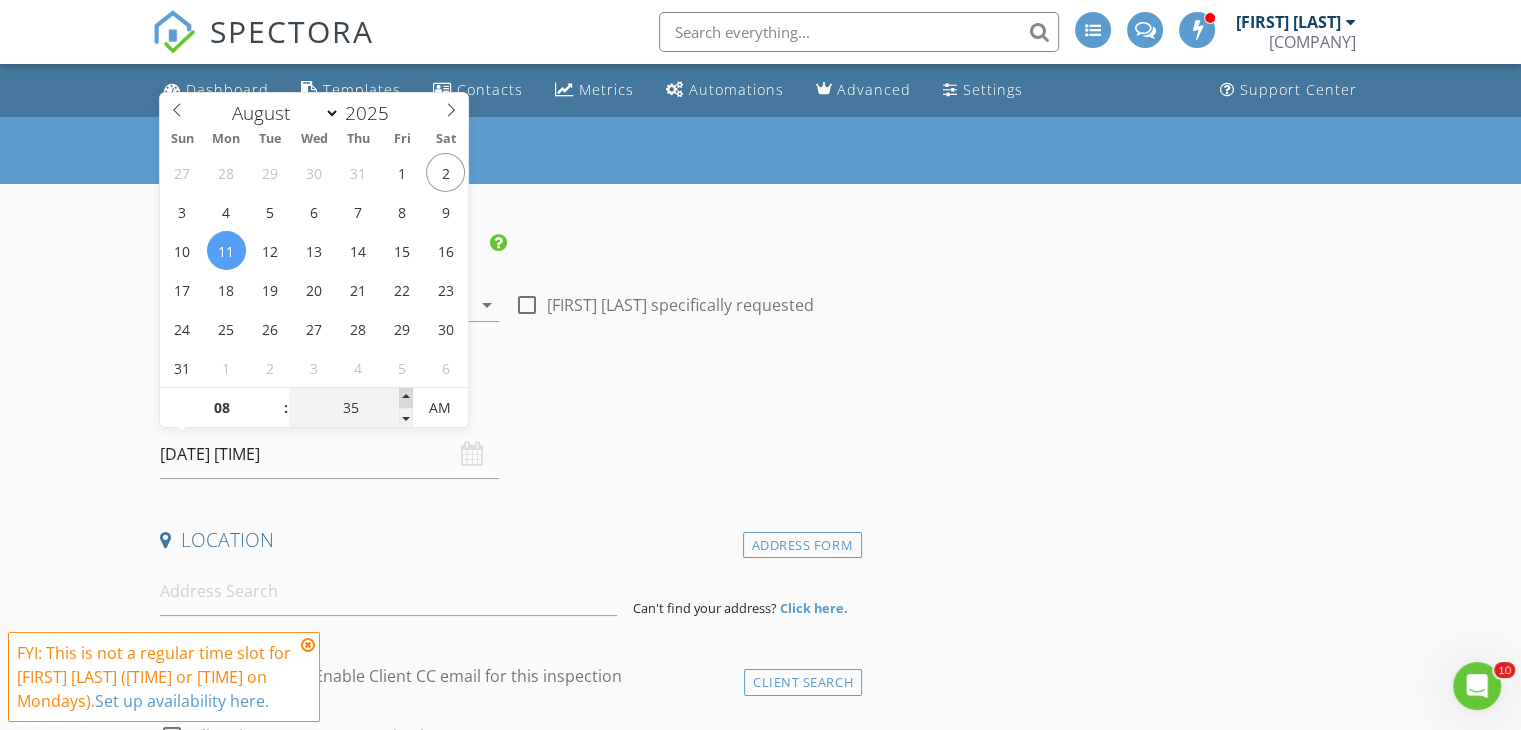 click at bounding box center (406, 398) 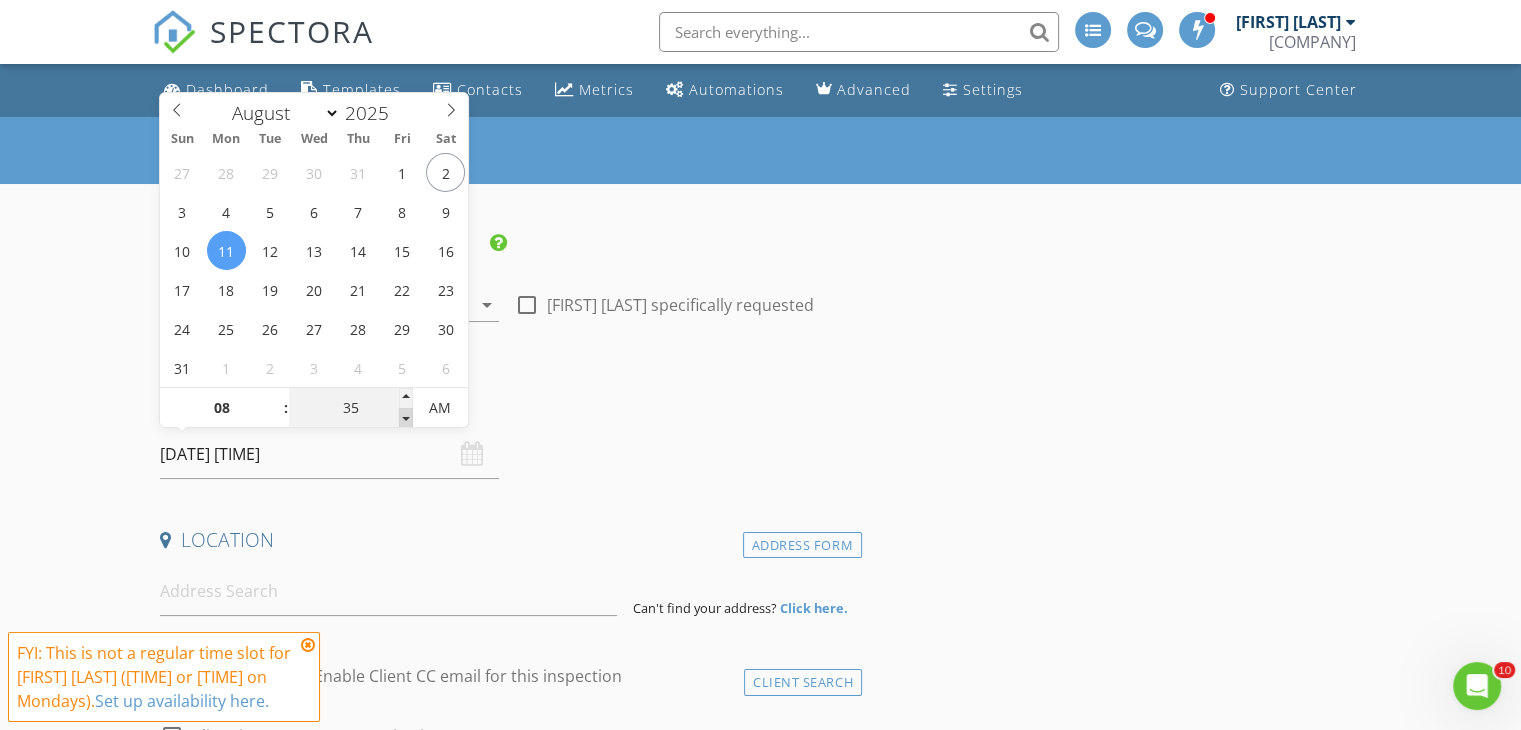 type on "30" 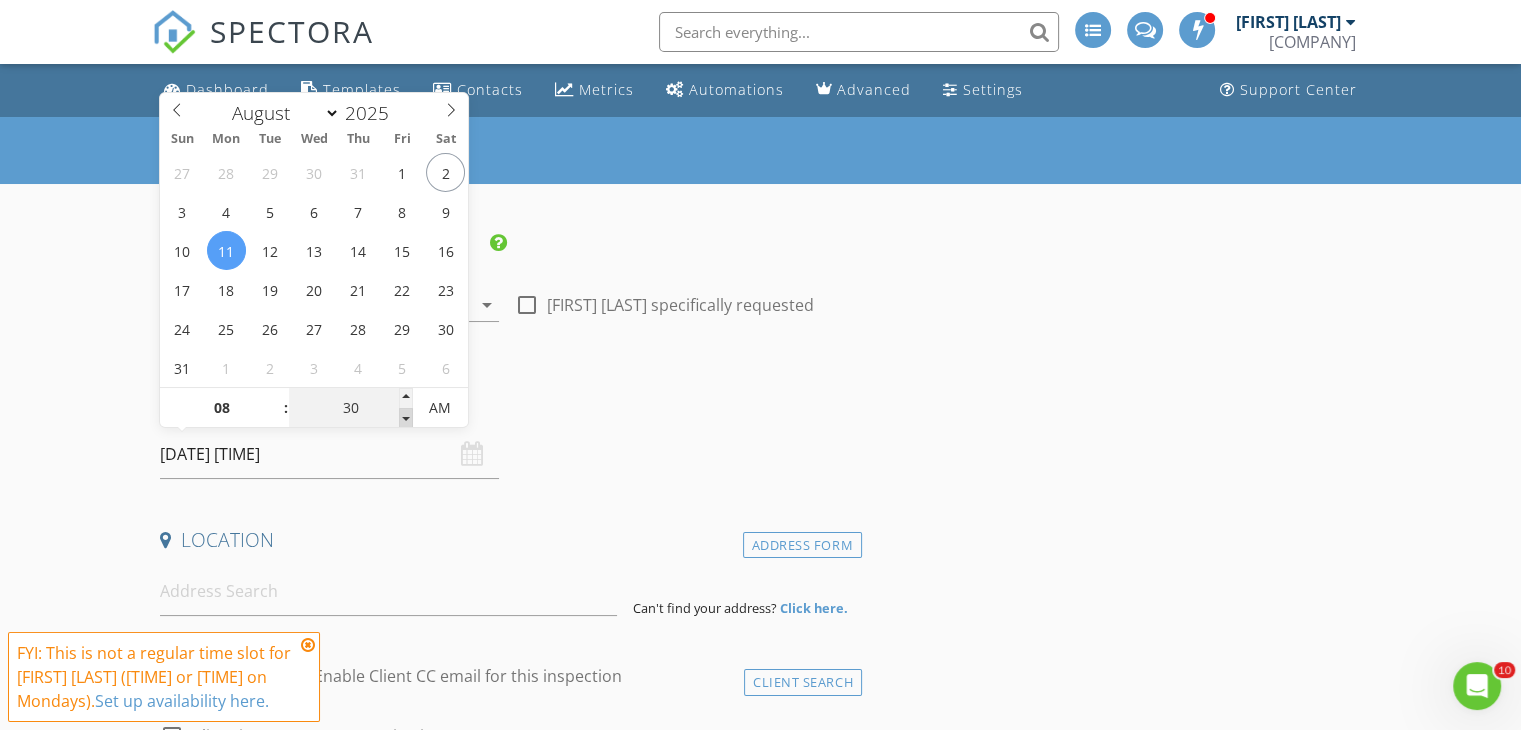 click at bounding box center [406, 418] 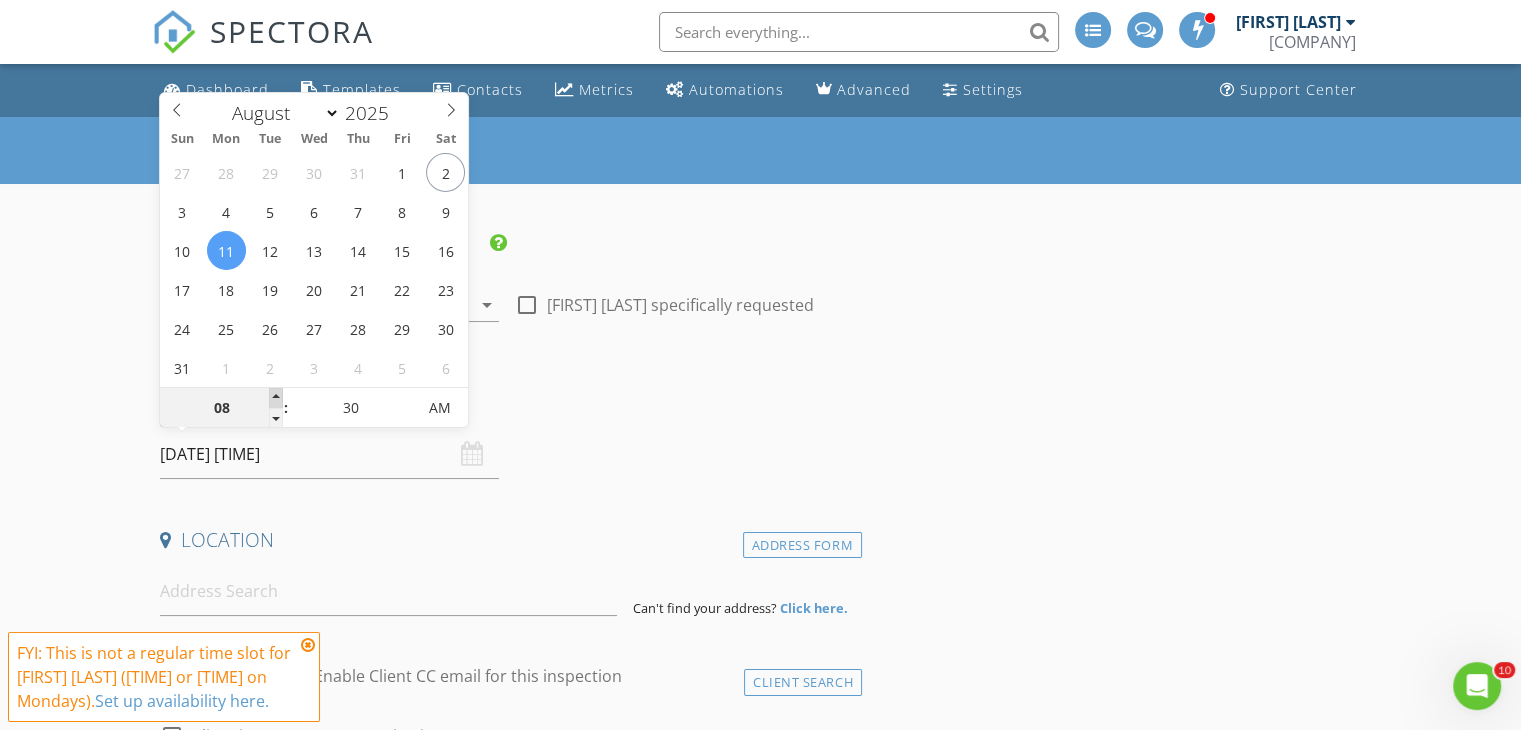 type on "09" 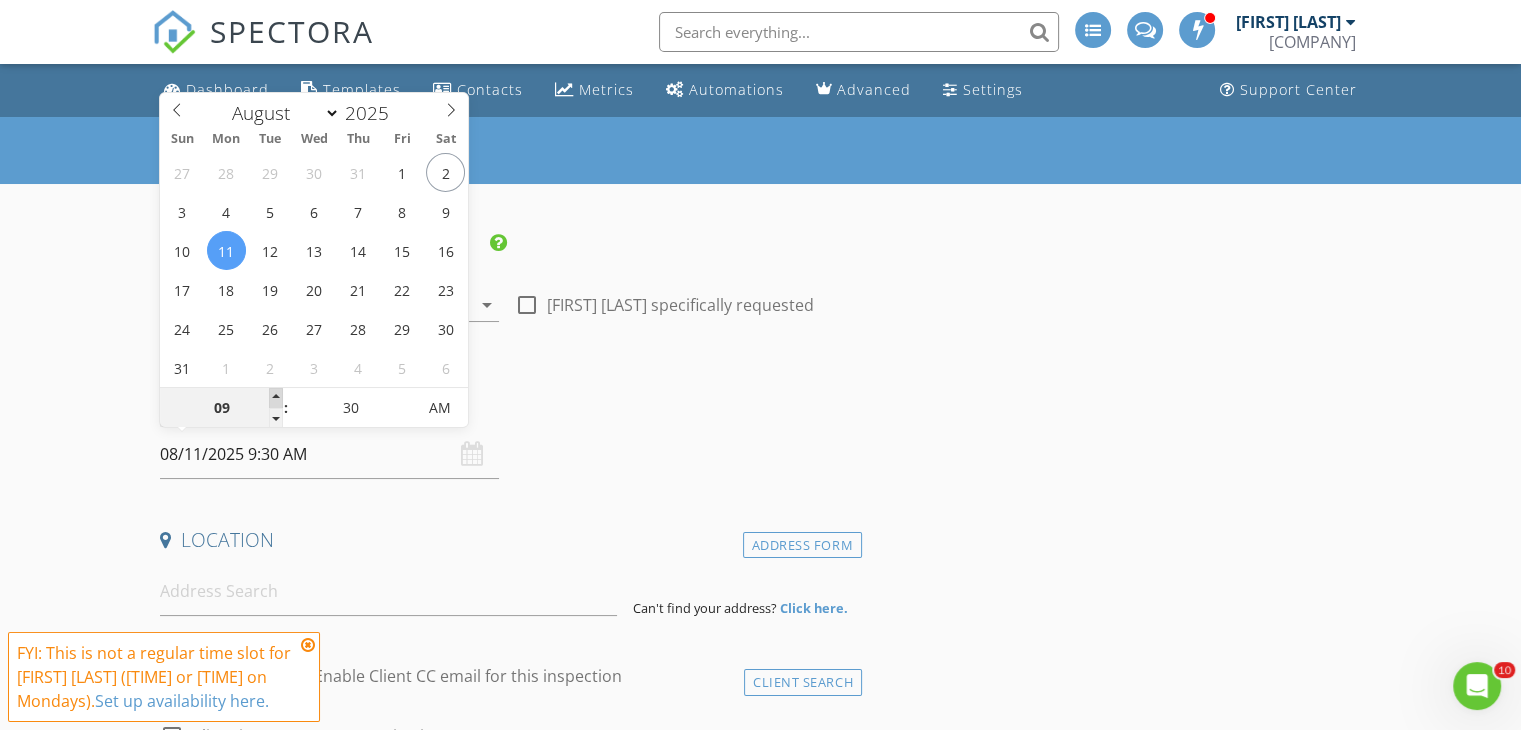 click at bounding box center (276, 398) 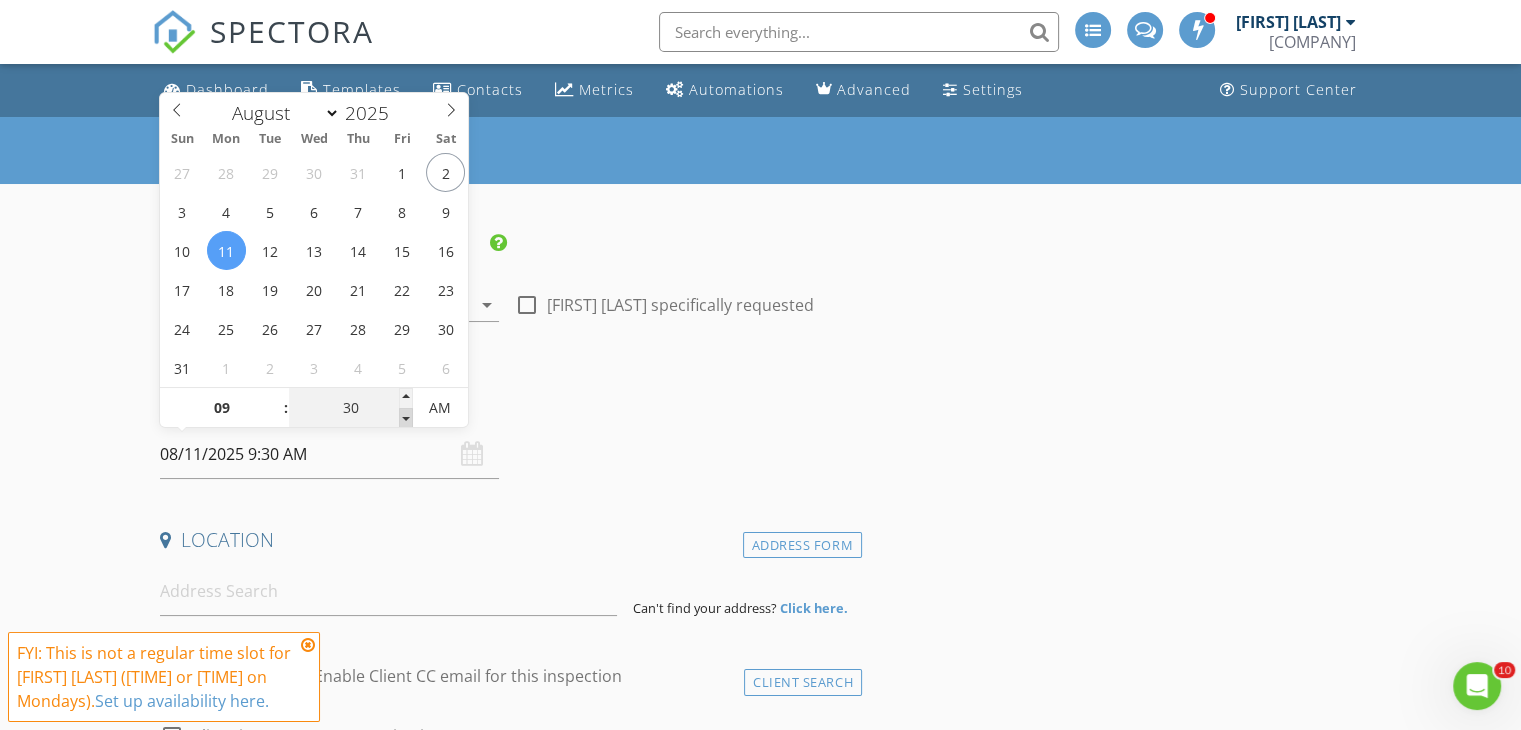type on "25" 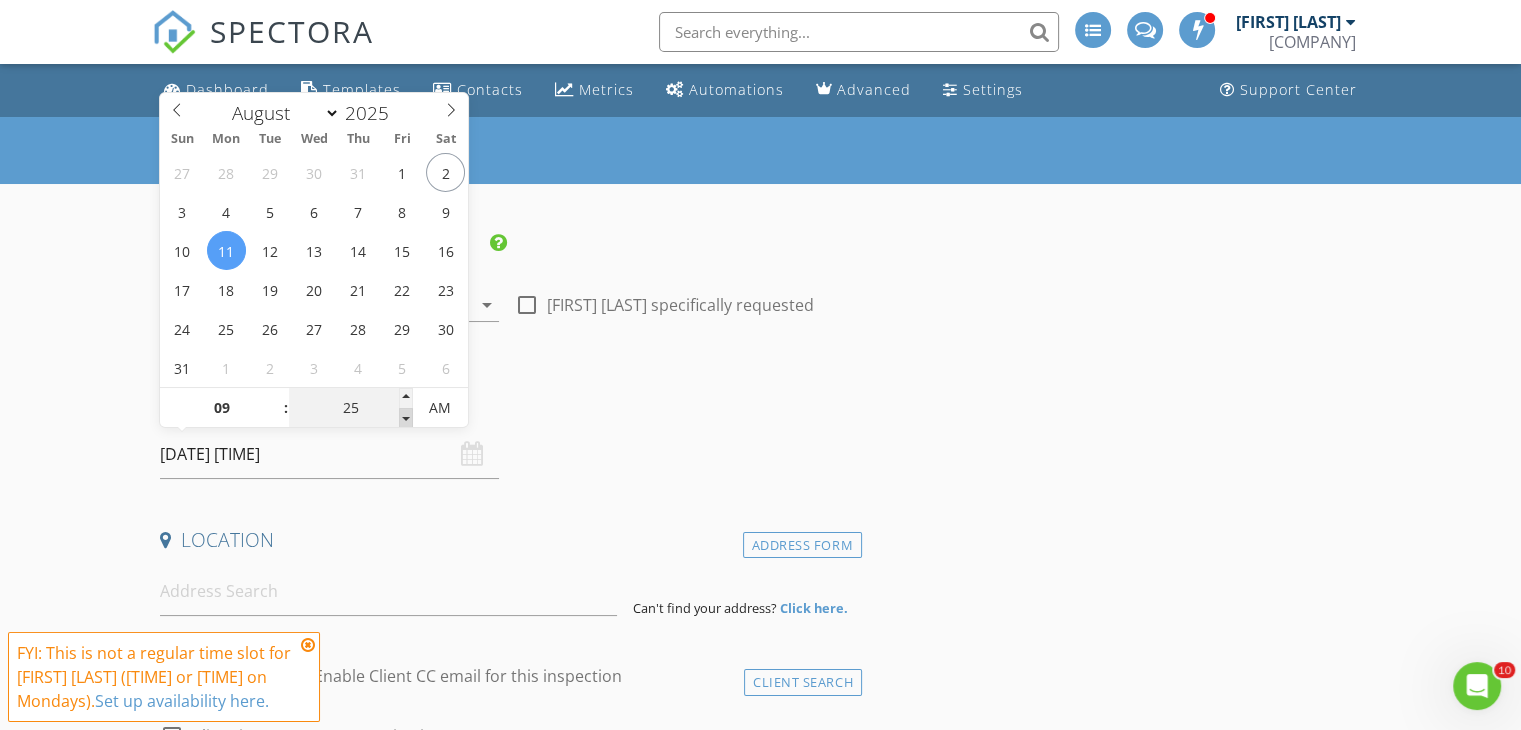 click at bounding box center [406, 418] 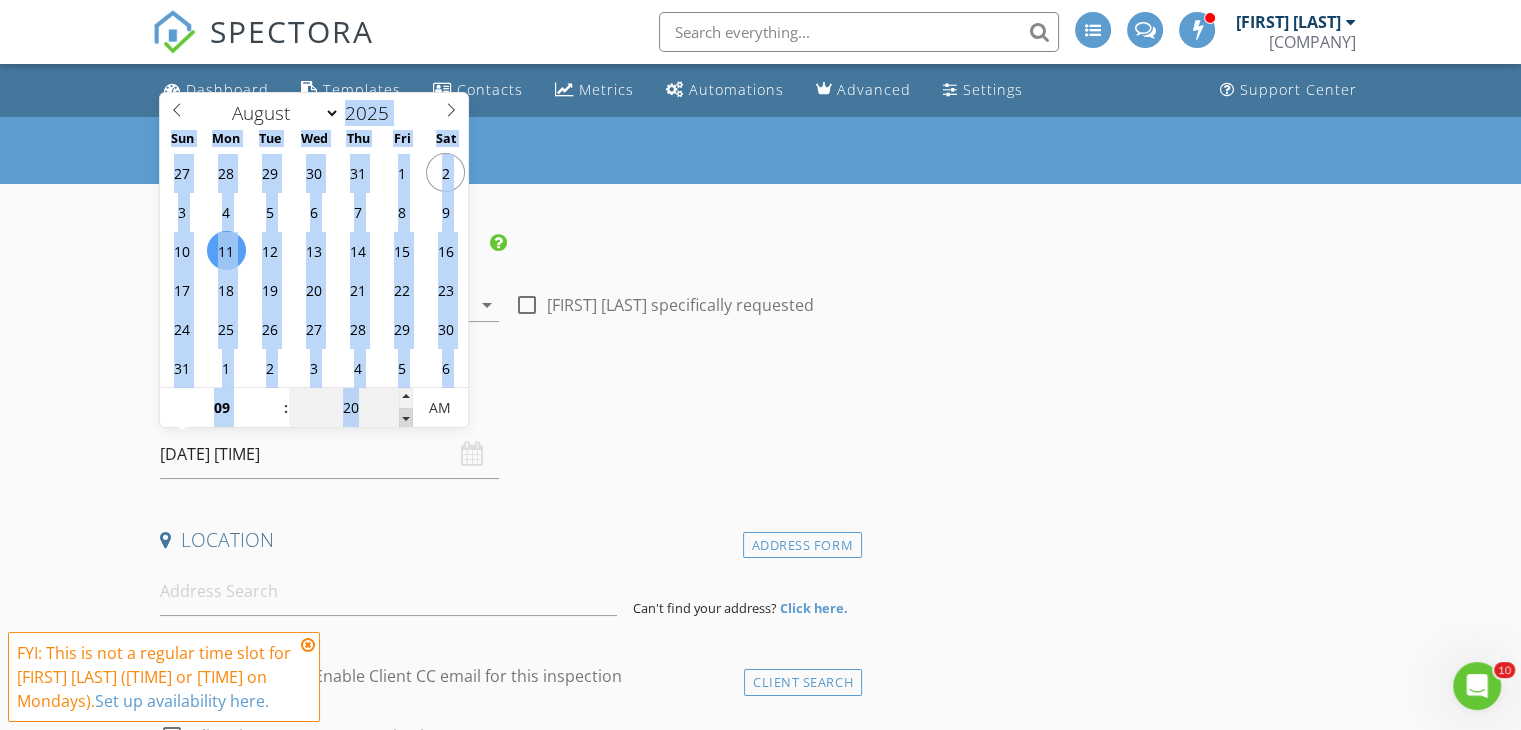 click at bounding box center [406, 418] 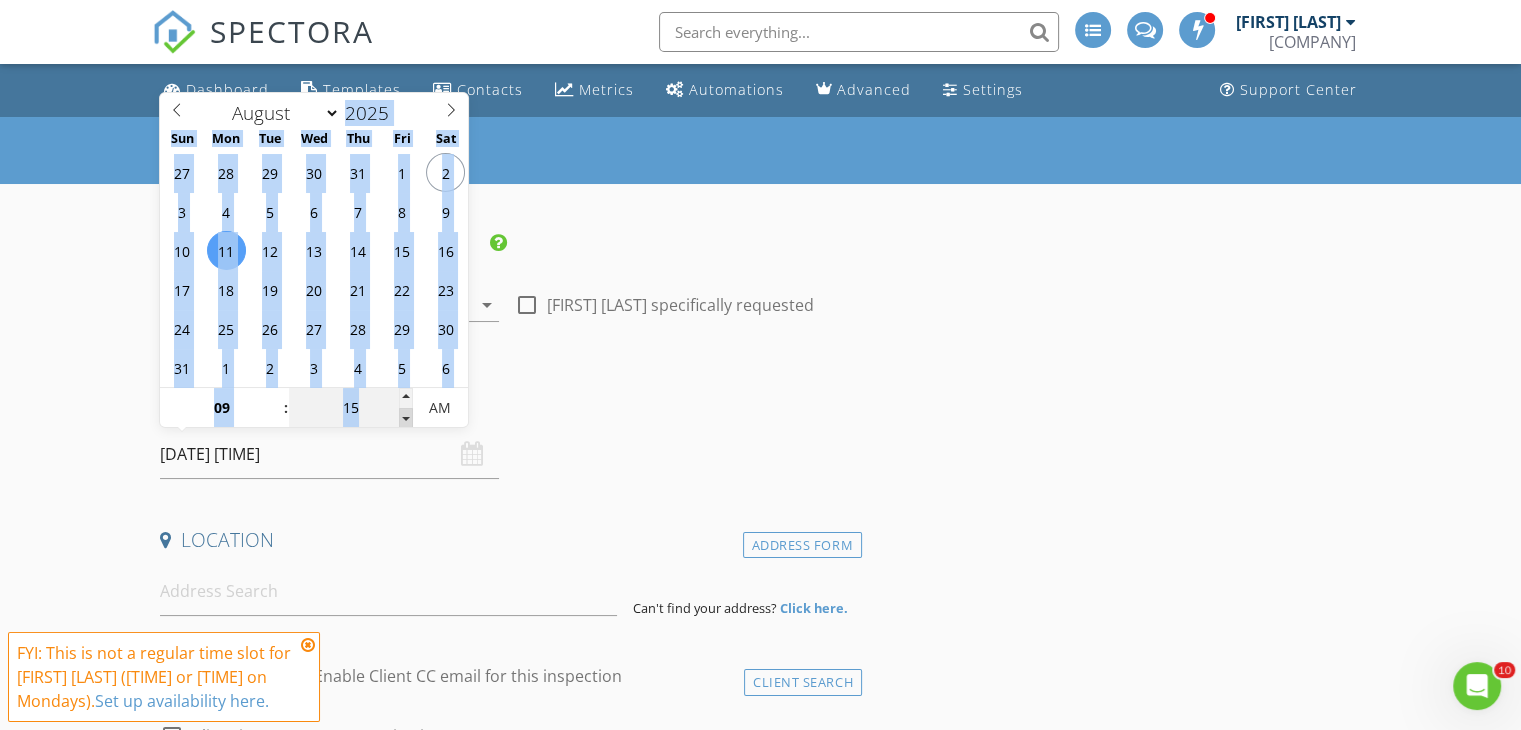 click at bounding box center [406, 418] 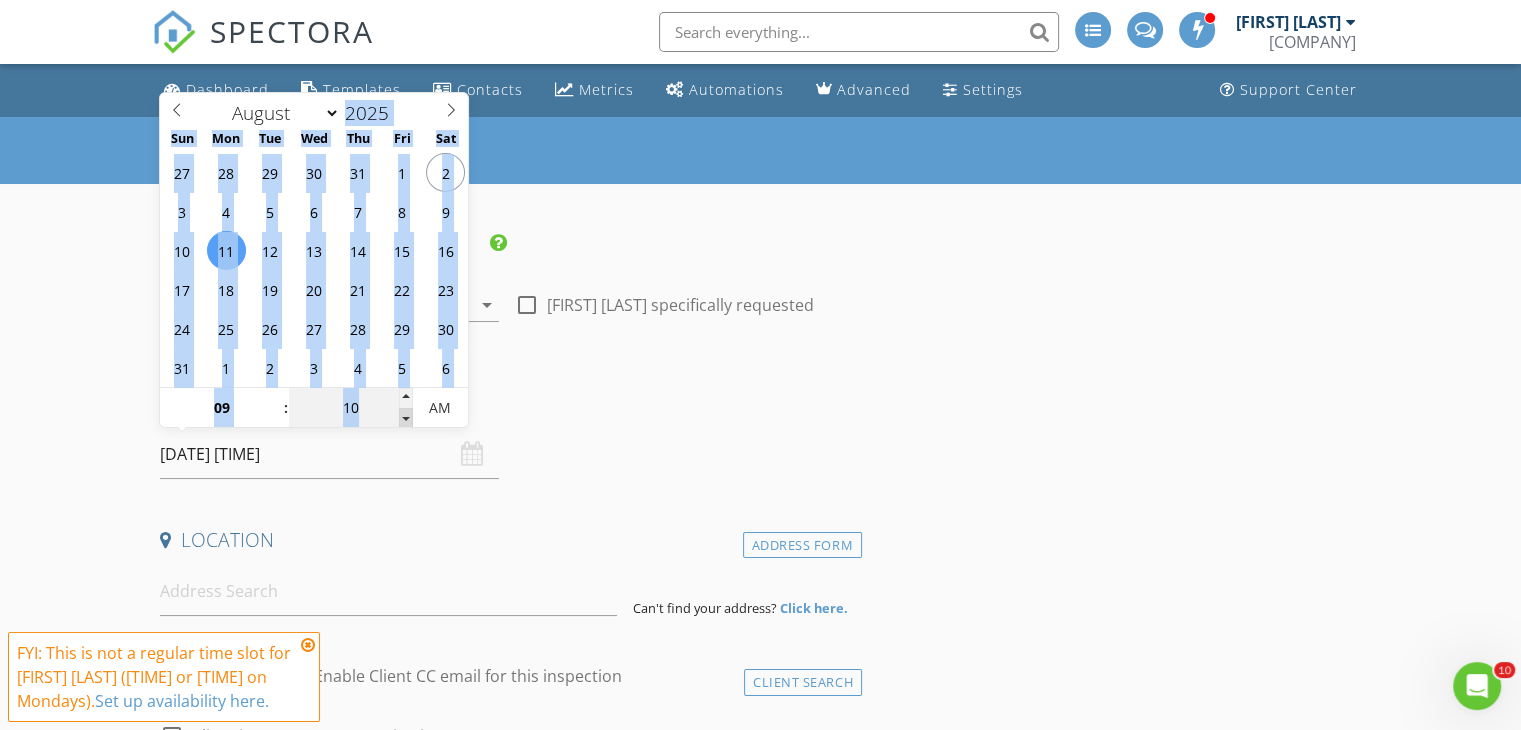 click at bounding box center (406, 418) 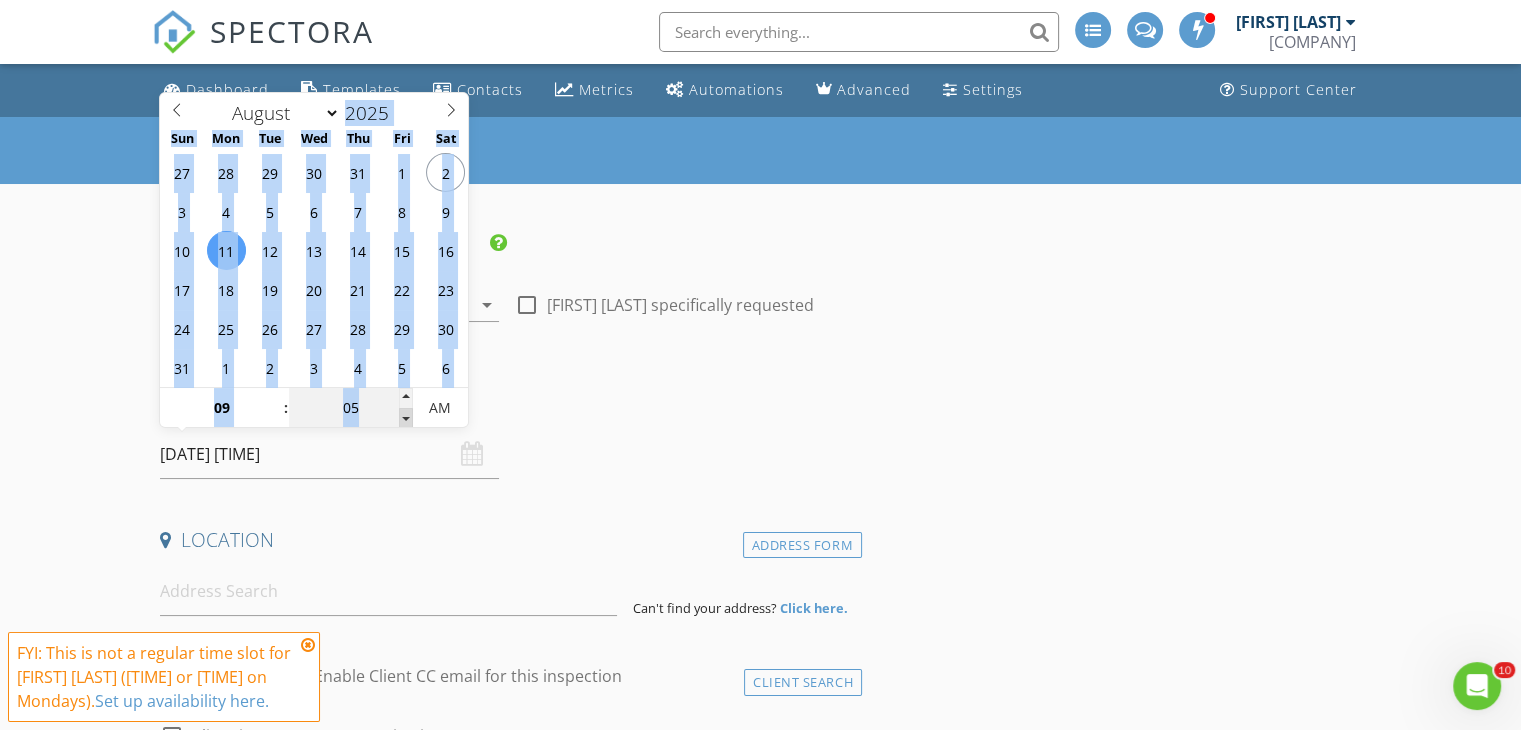 click at bounding box center [406, 418] 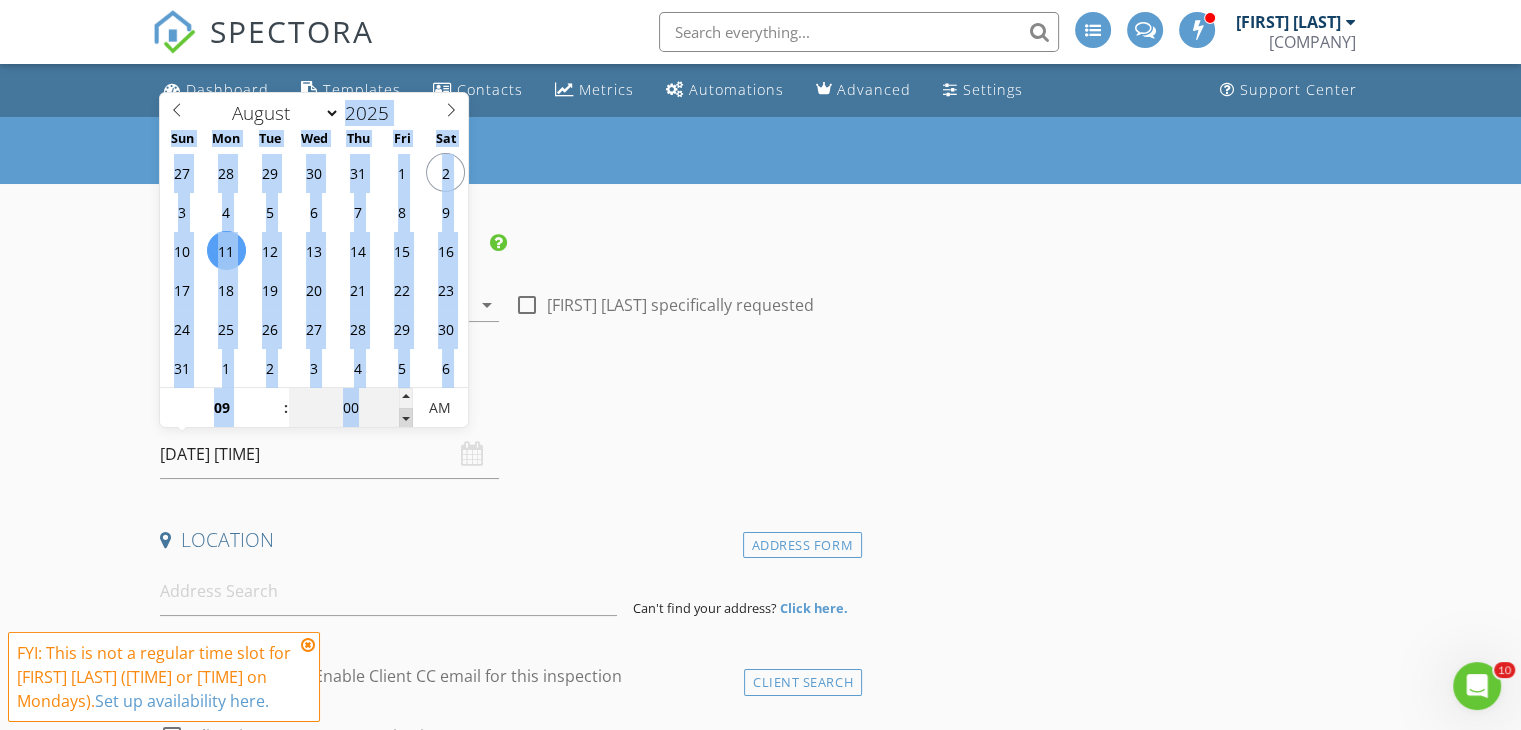 click at bounding box center (406, 418) 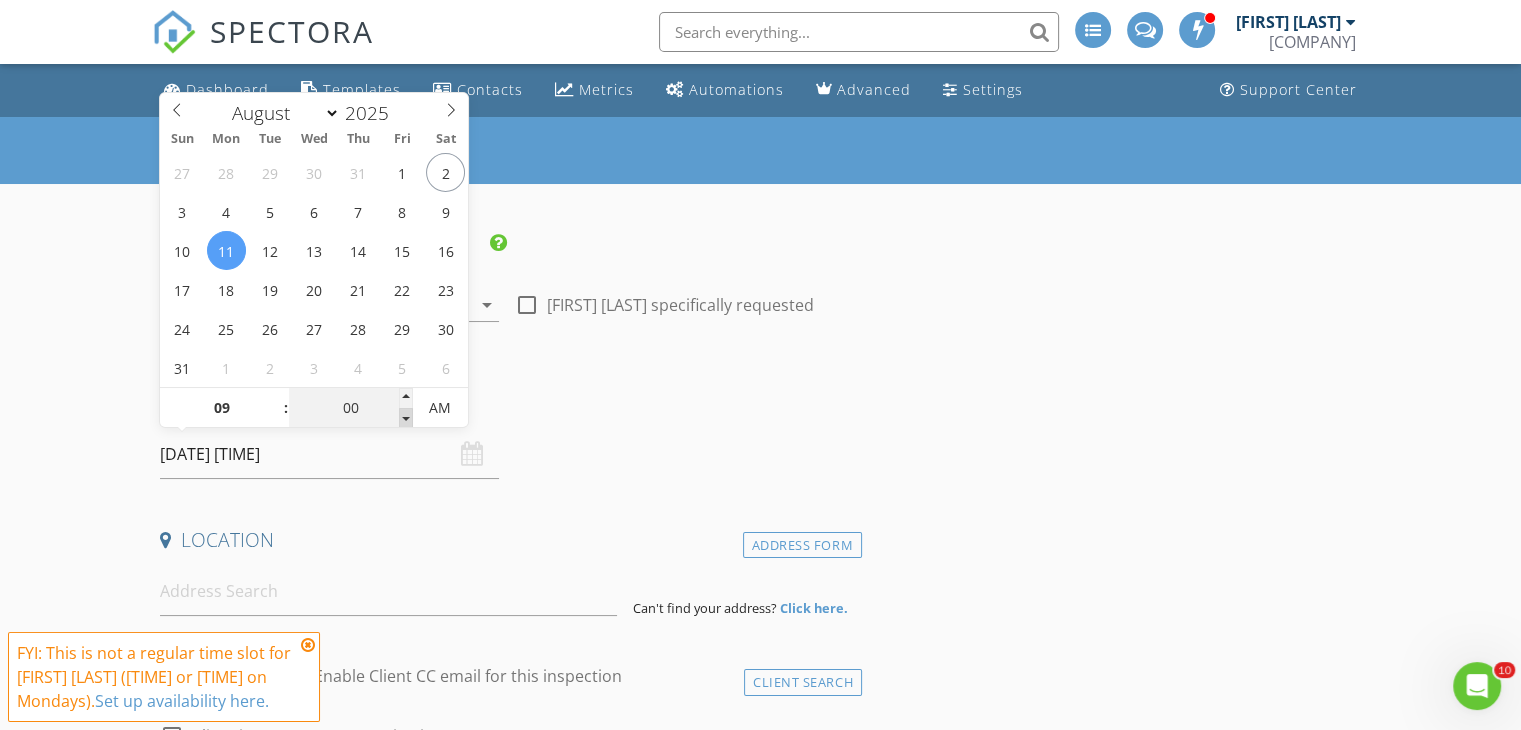 type on "08" 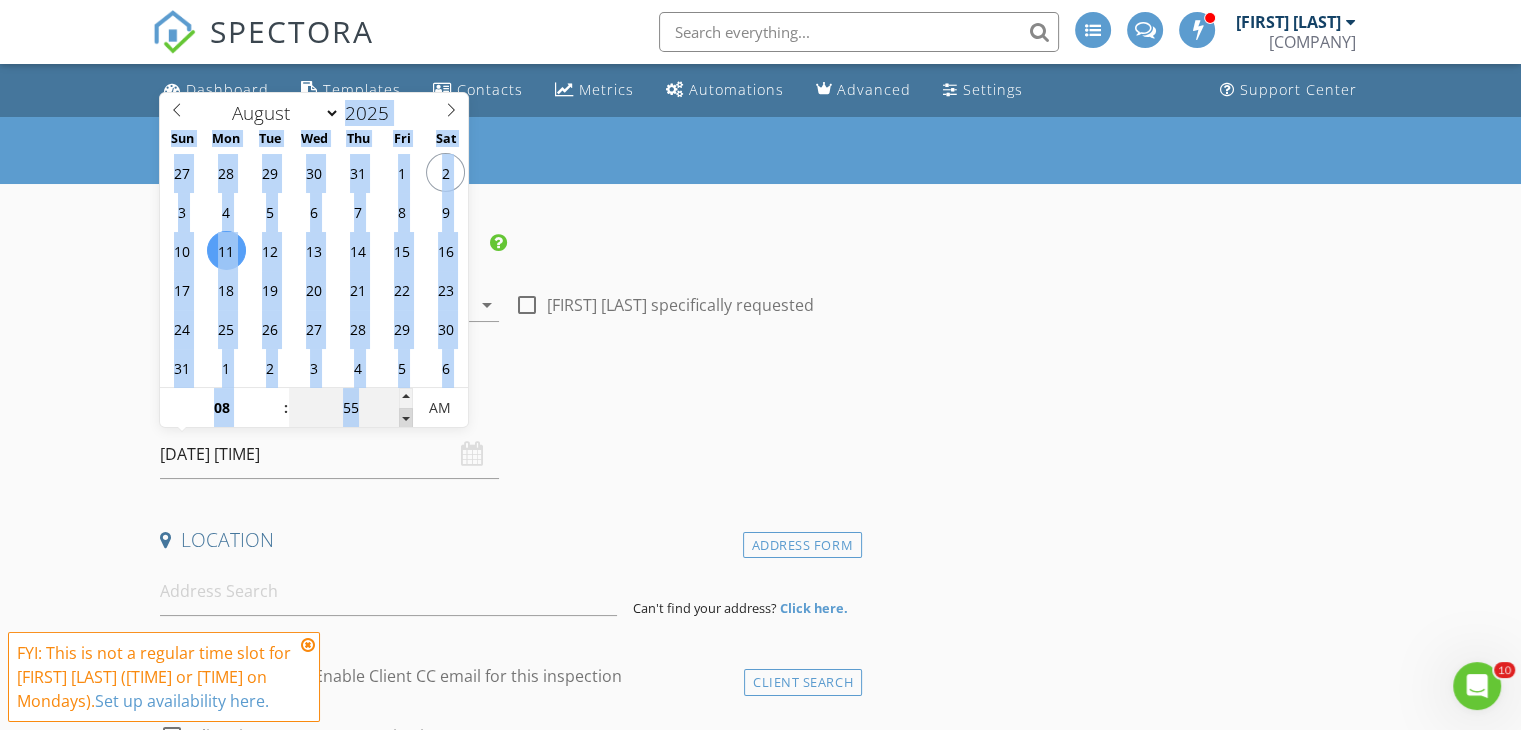 click at bounding box center [406, 418] 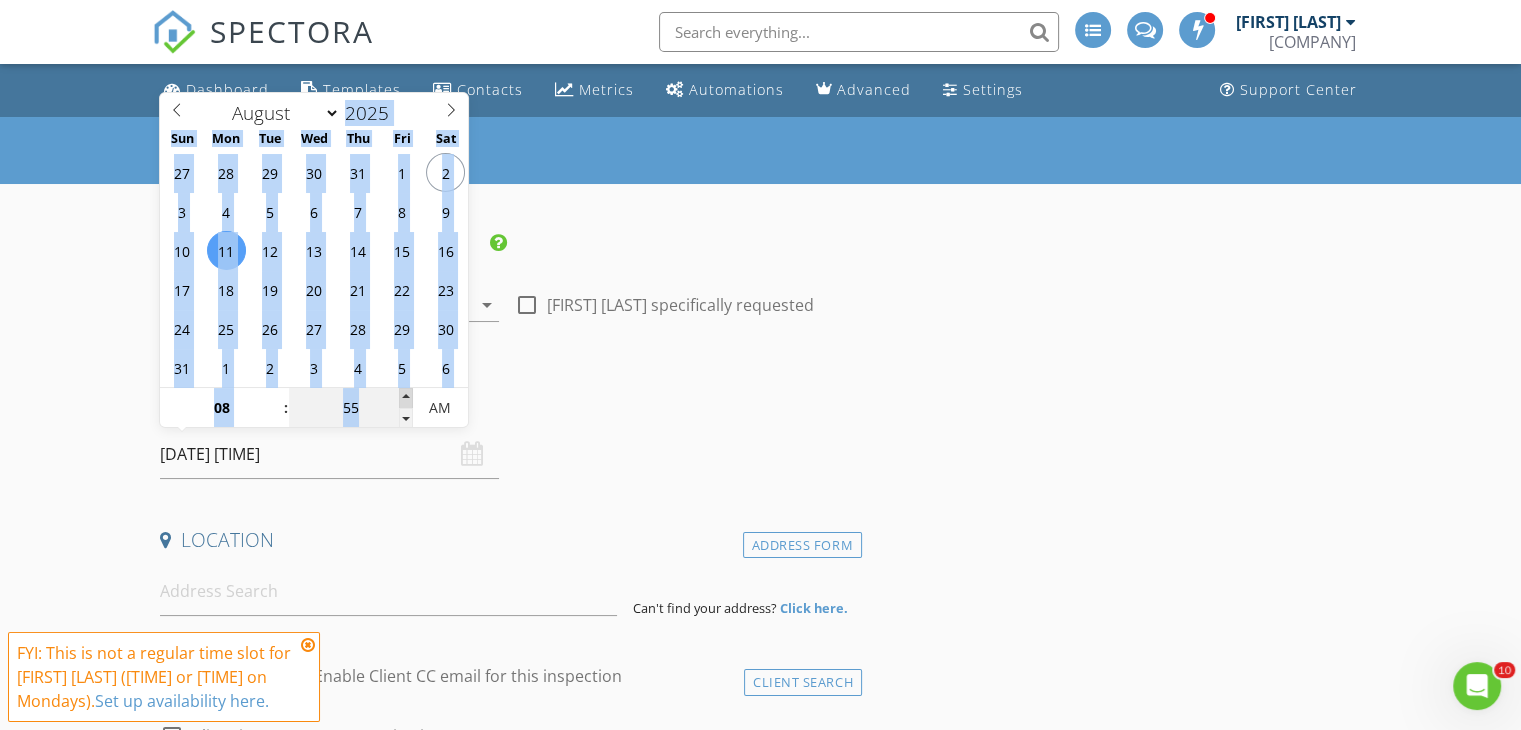 type on "09" 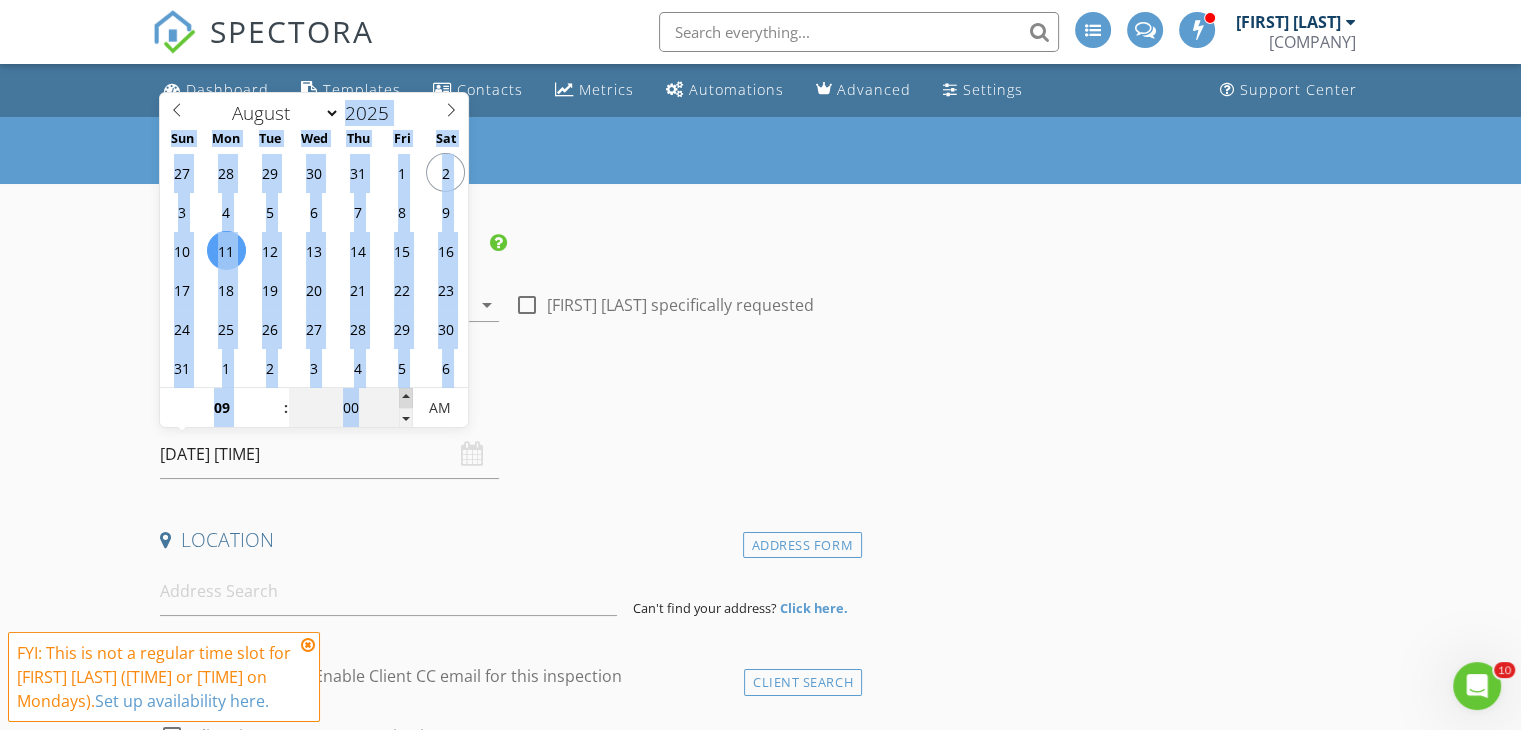 click at bounding box center [406, 398] 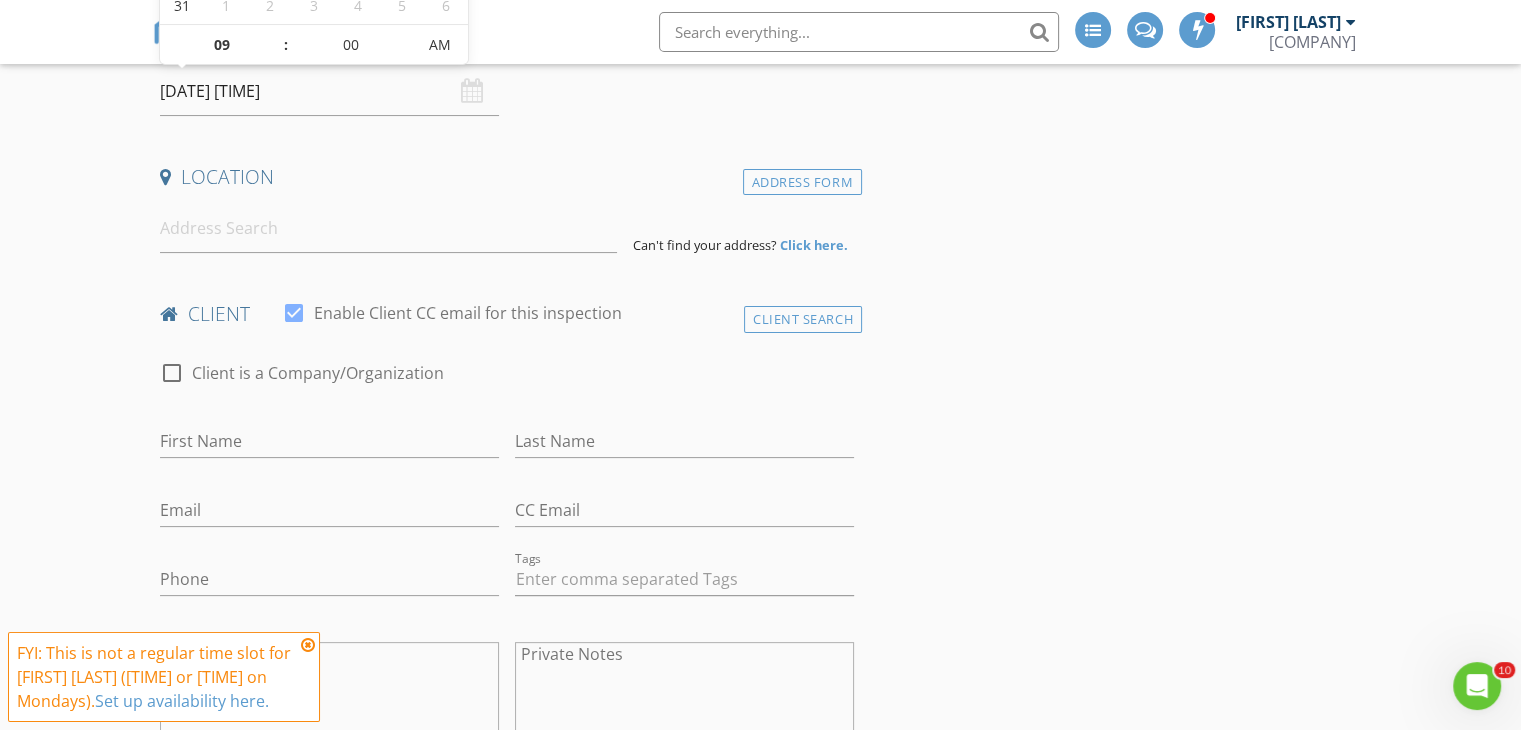 scroll, scrollTop: 400, scrollLeft: 0, axis: vertical 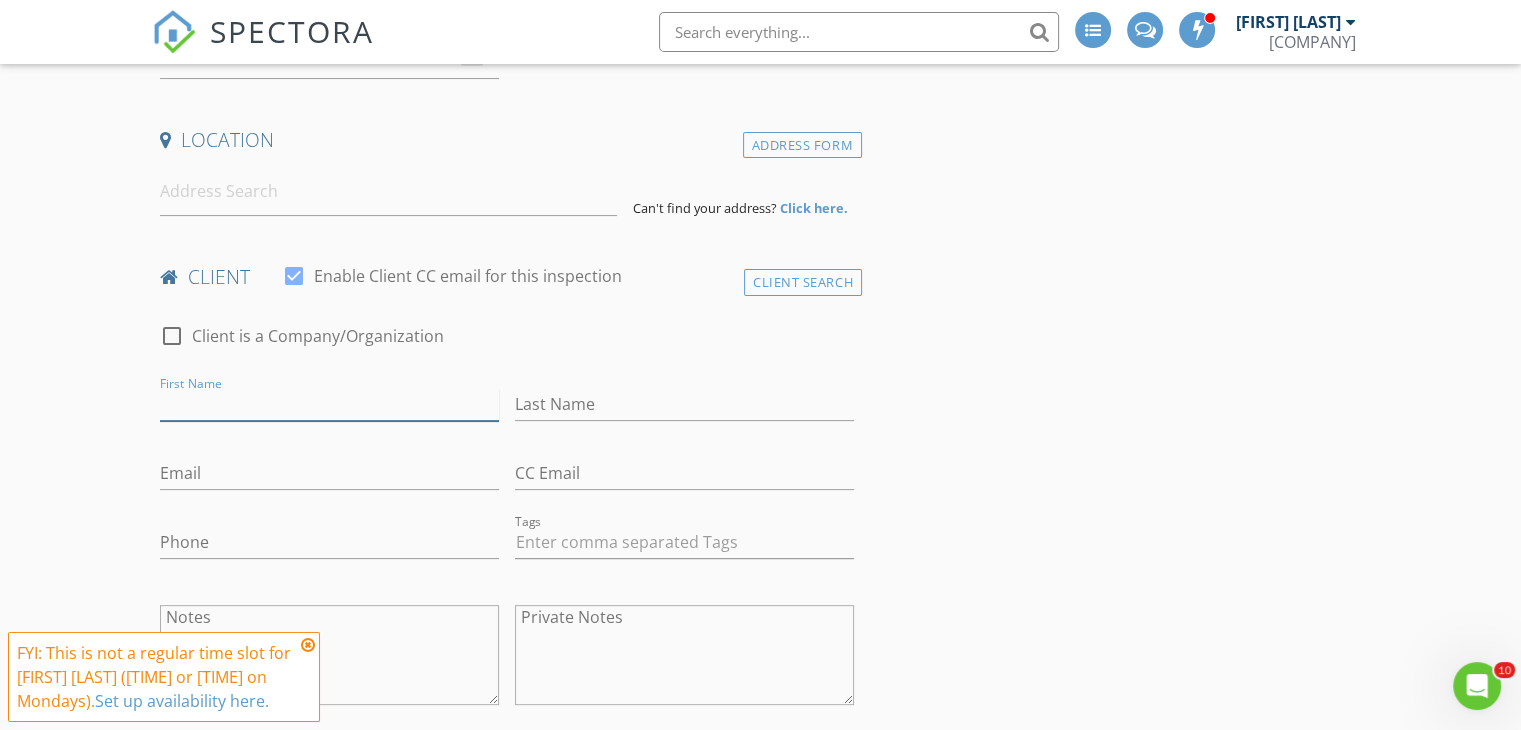 click on "First Name" at bounding box center (329, 404) 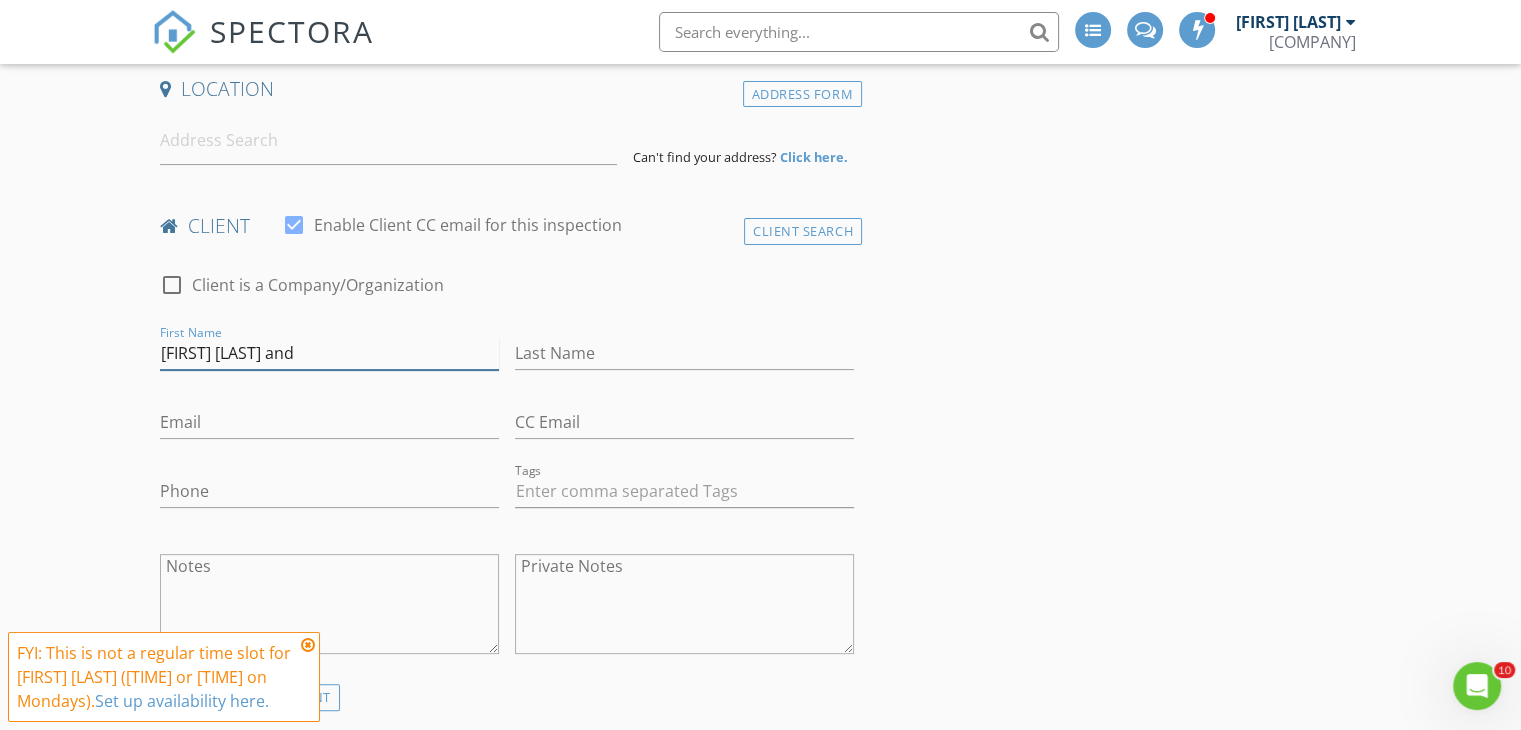 scroll, scrollTop: 500, scrollLeft: 0, axis: vertical 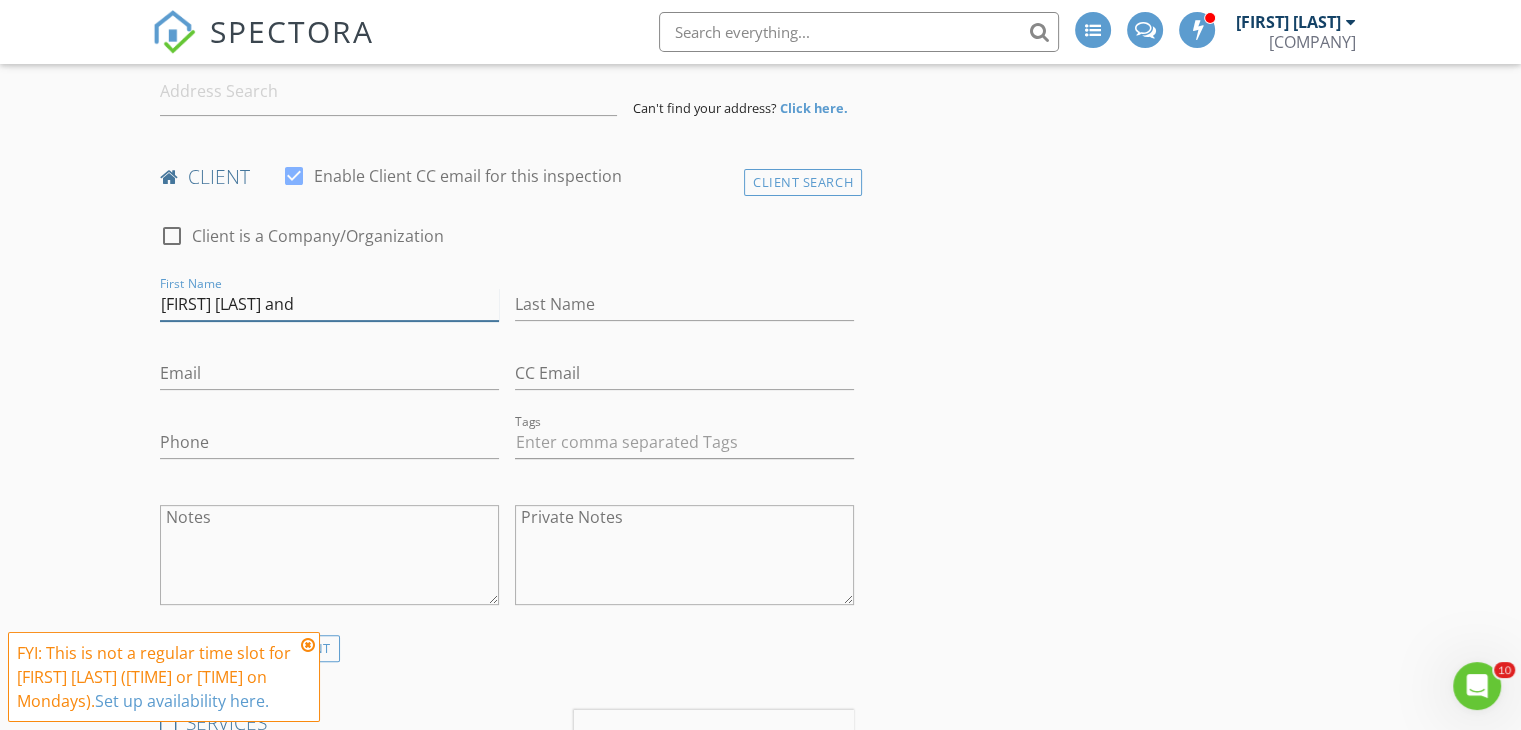 type on "Tyler Eggleston and" 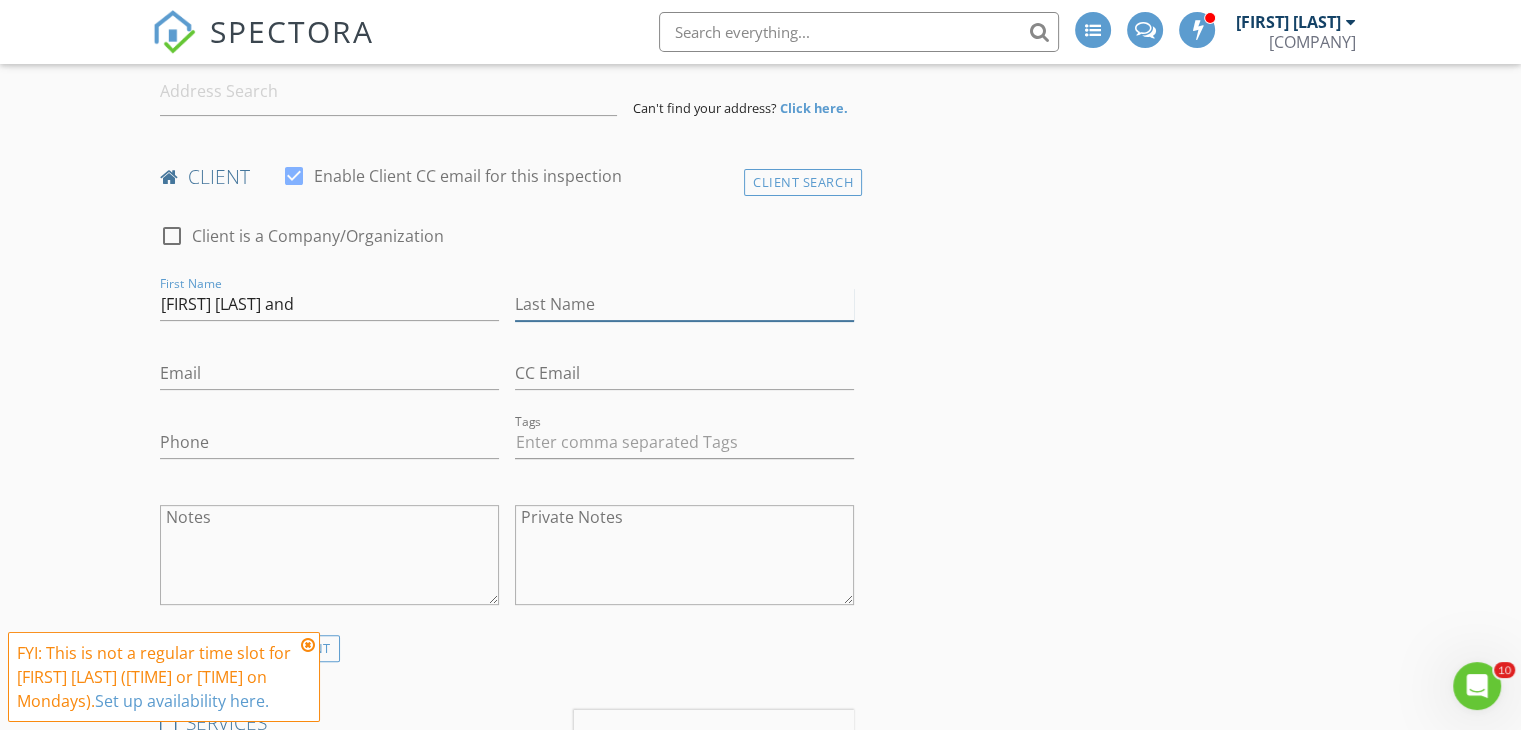 click on "Last Name" at bounding box center [684, 304] 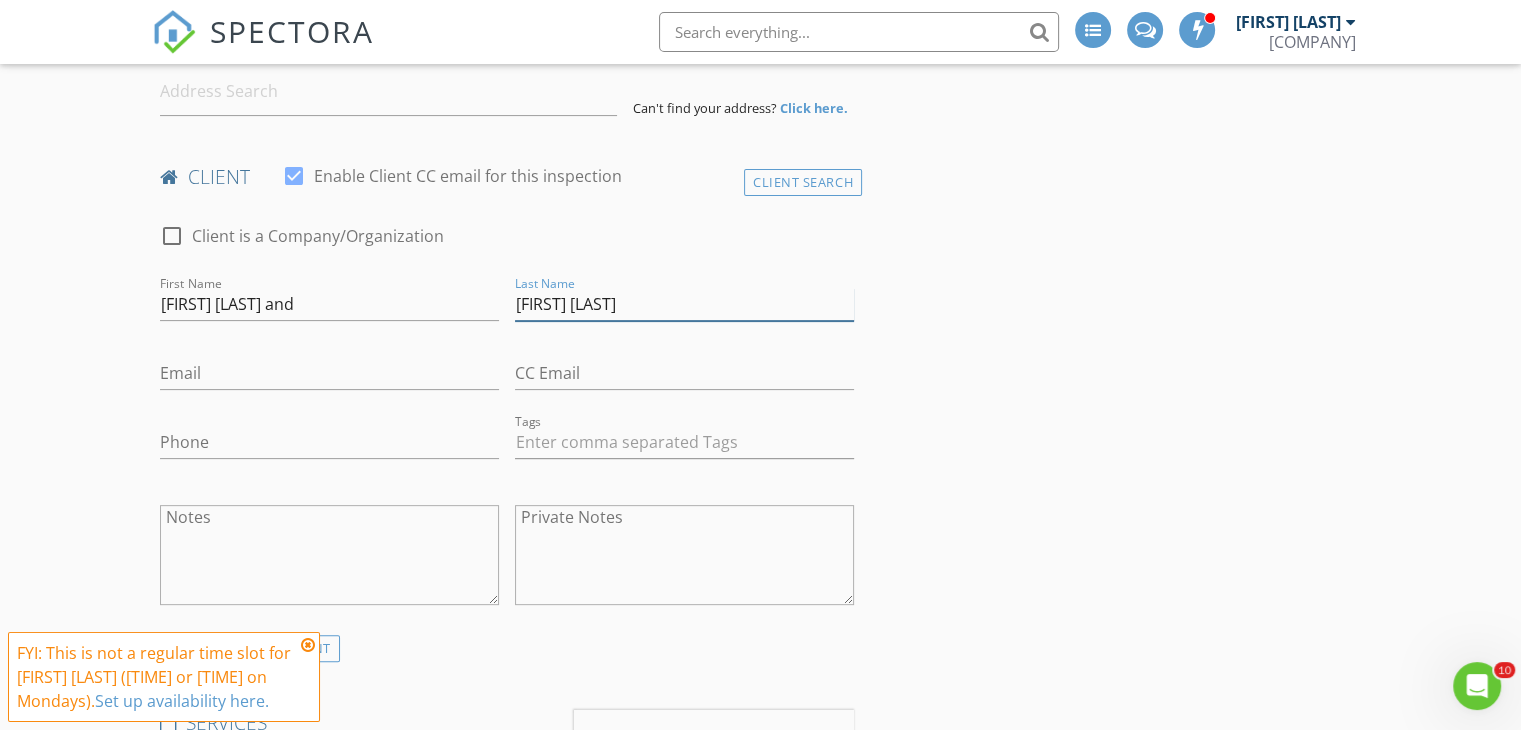 type on "Katherine Smith" 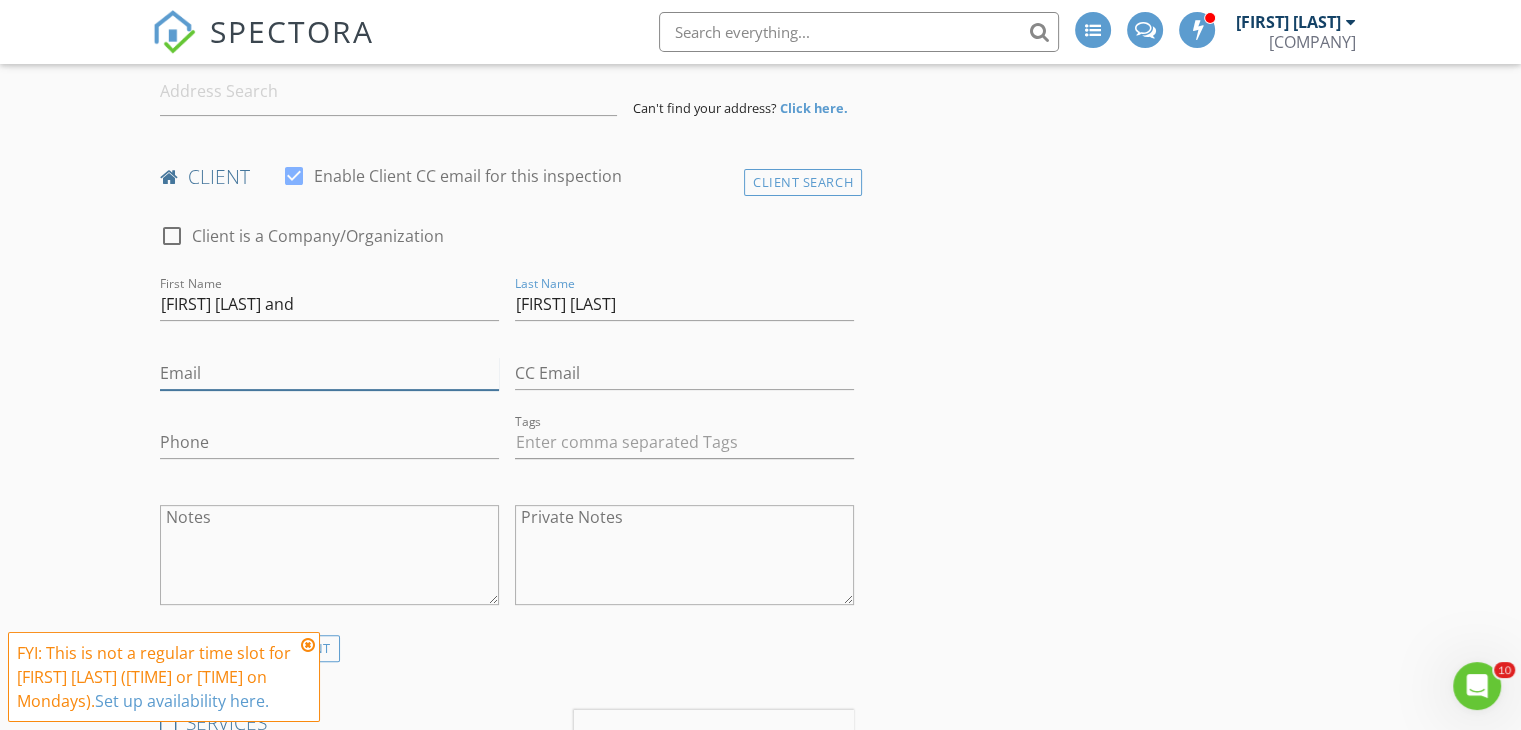 click on "Email" at bounding box center (329, 373) 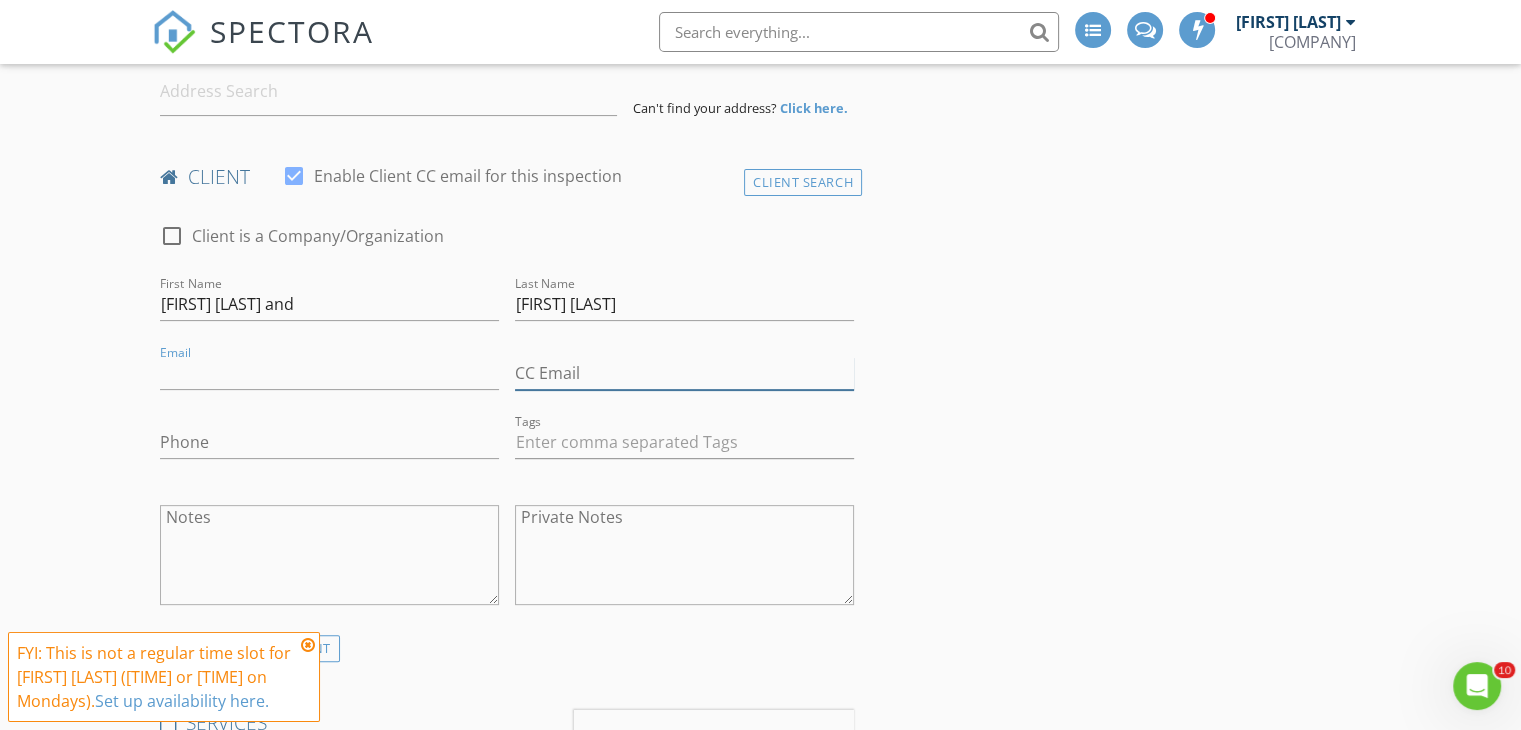 click on "CC Email" at bounding box center (684, 373) 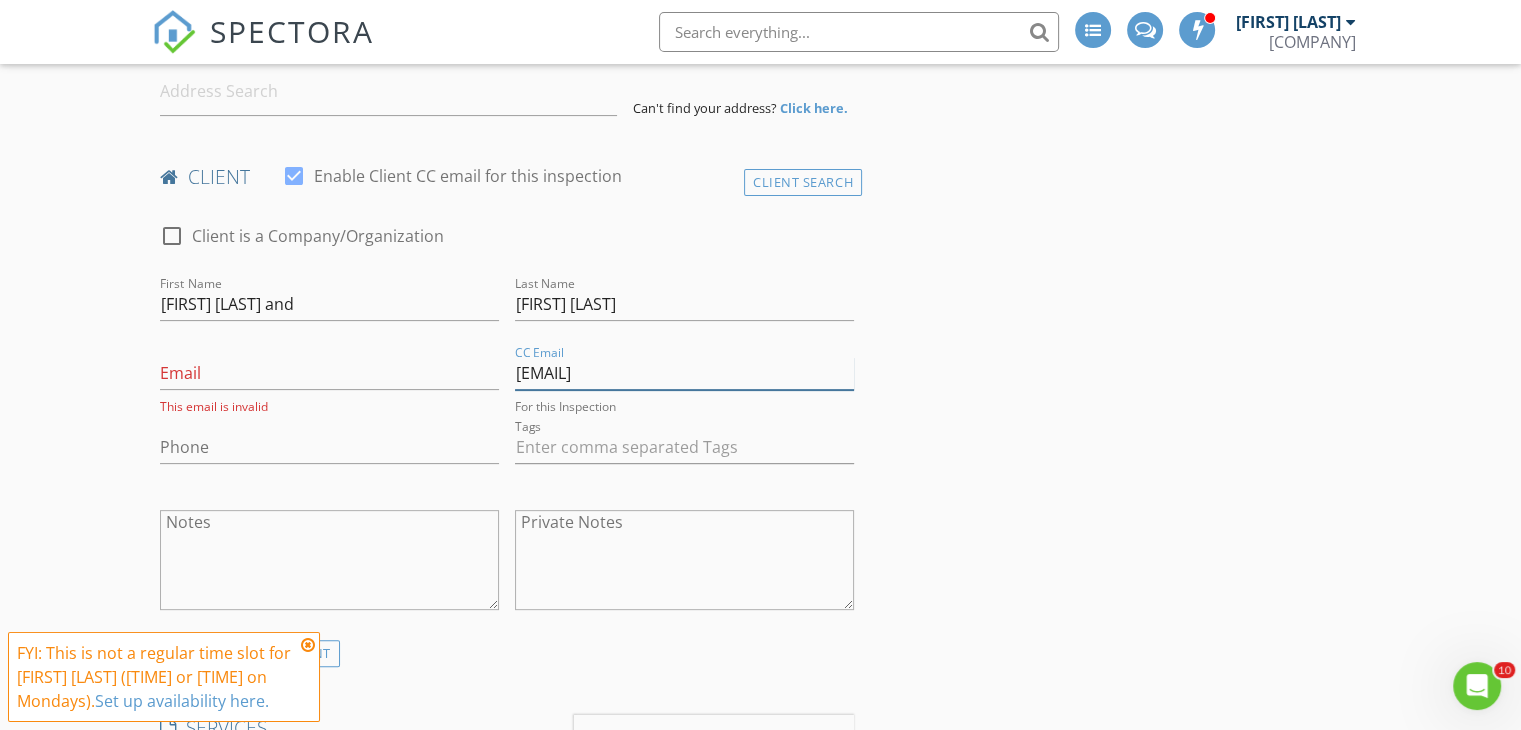 type on "katherine.smith780@gmail.com" 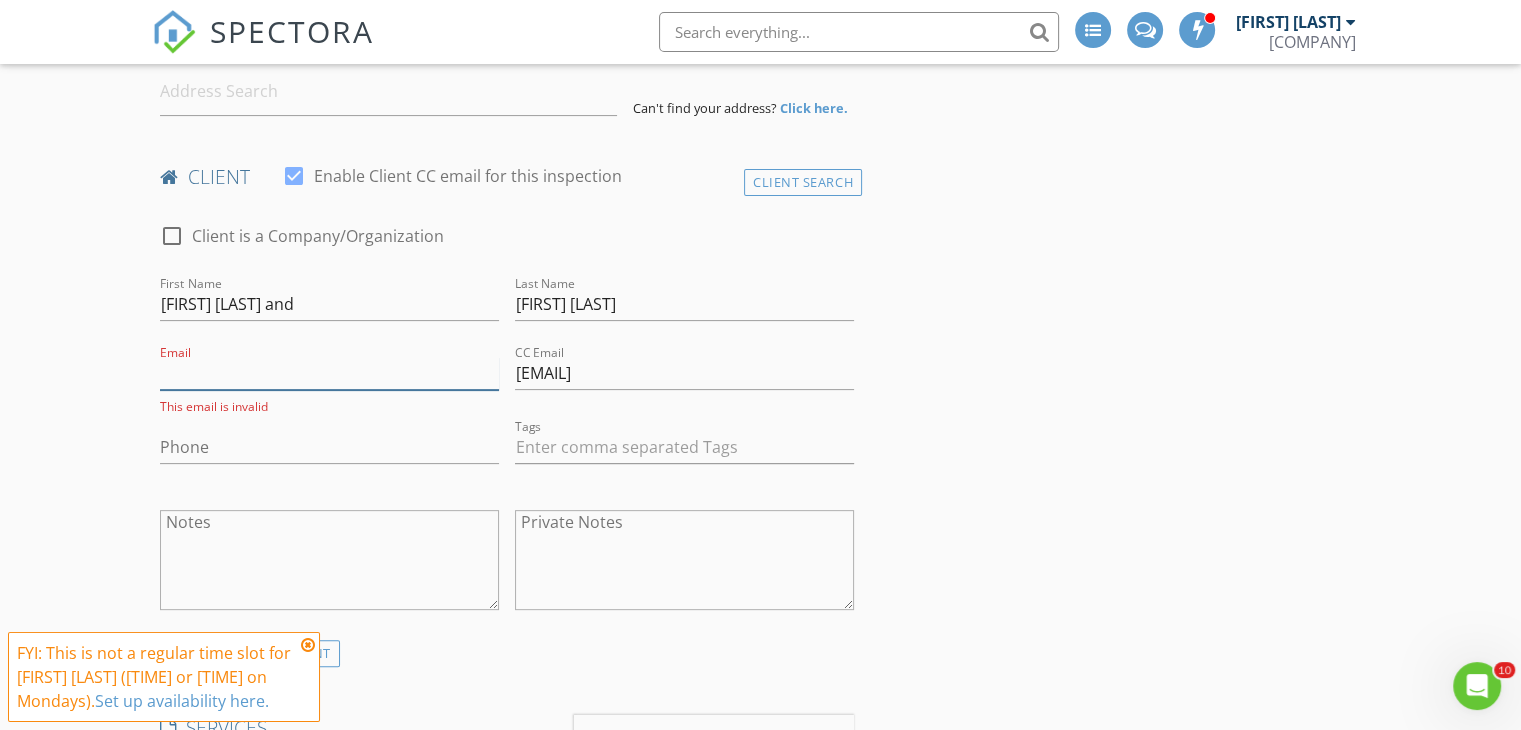 click on "Email" at bounding box center (329, 373) 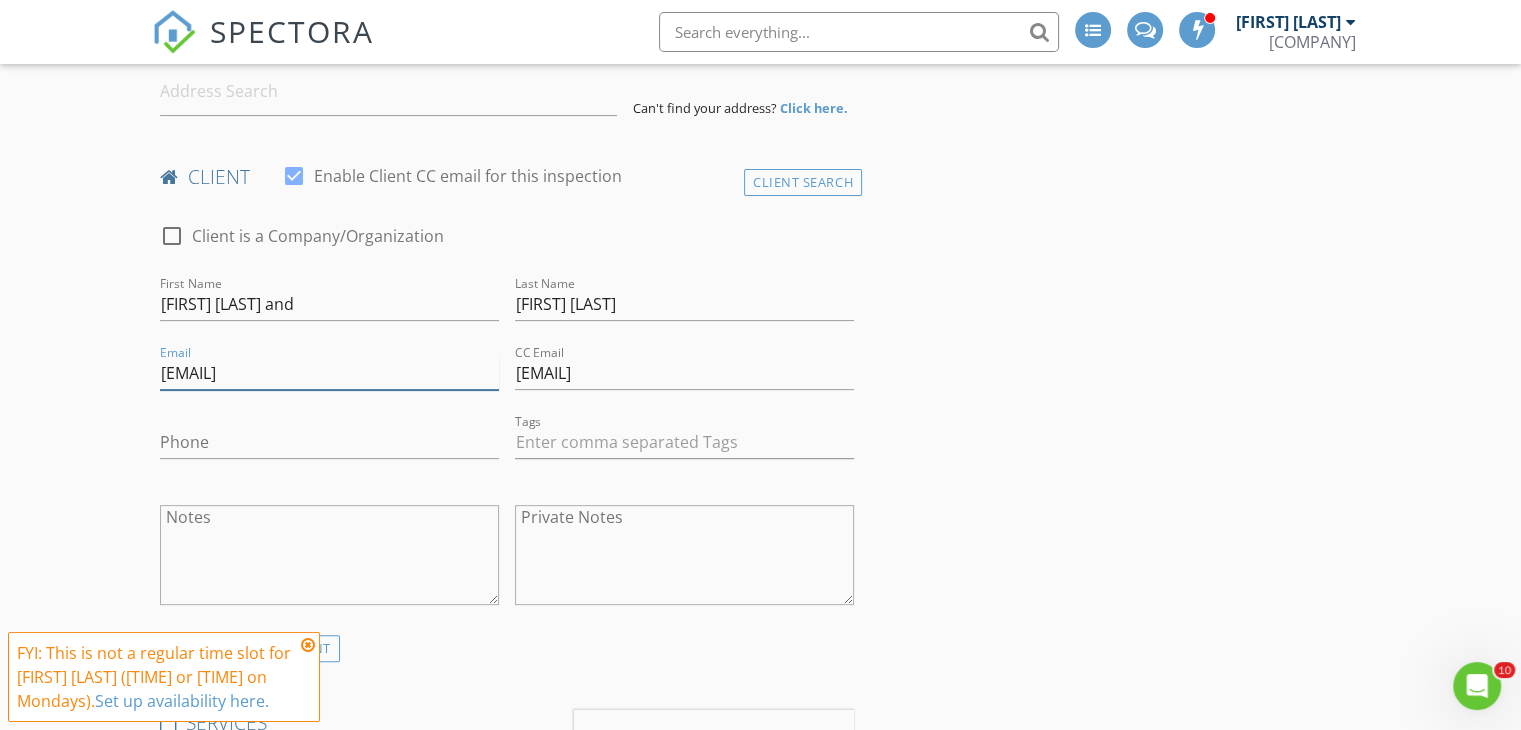 type on "stmeggleston@gmail.com" 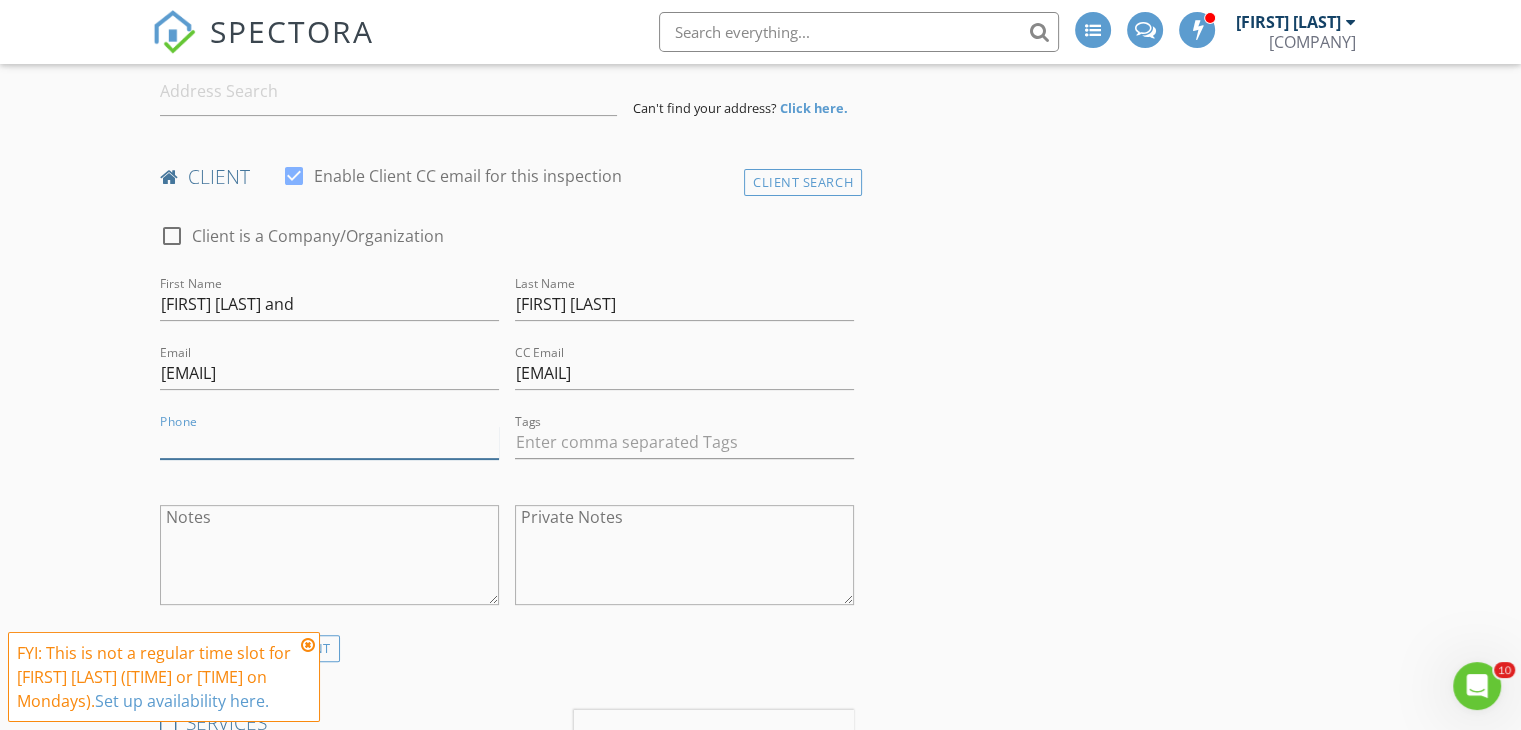 click on "Phone" at bounding box center [329, 442] 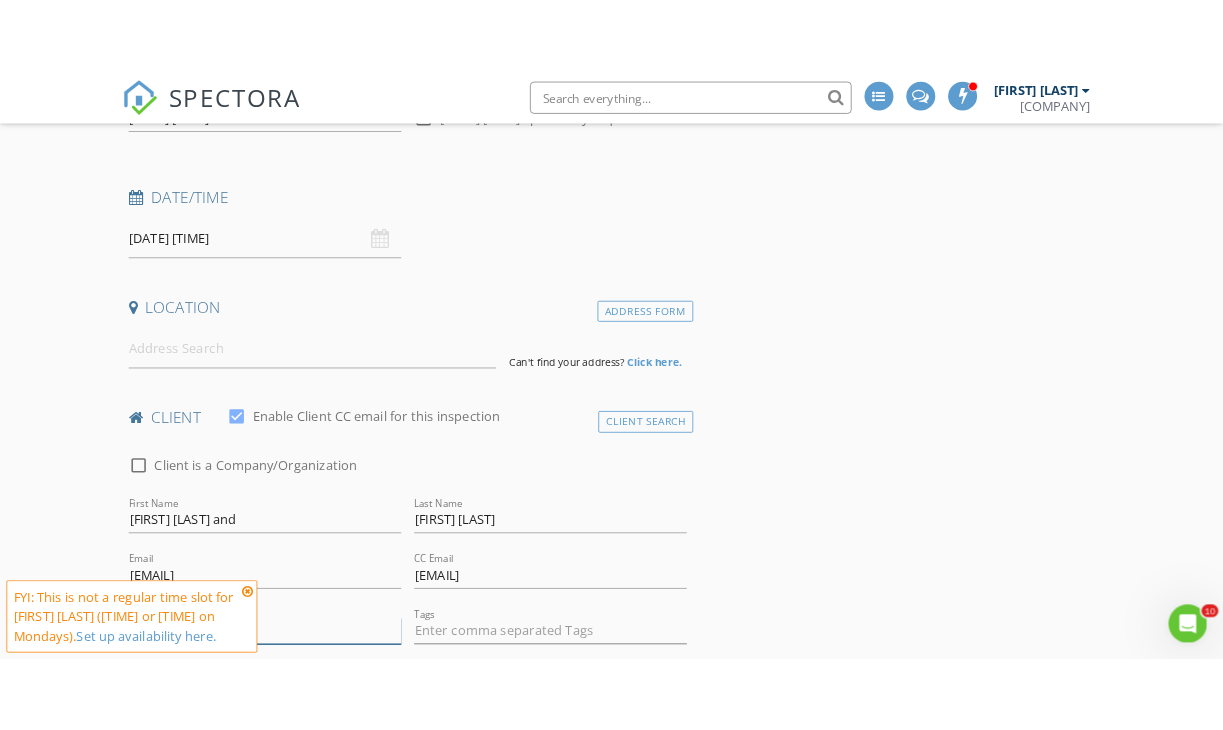scroll, scrollTop: 200, scrollLeft: 0, axis: vertical 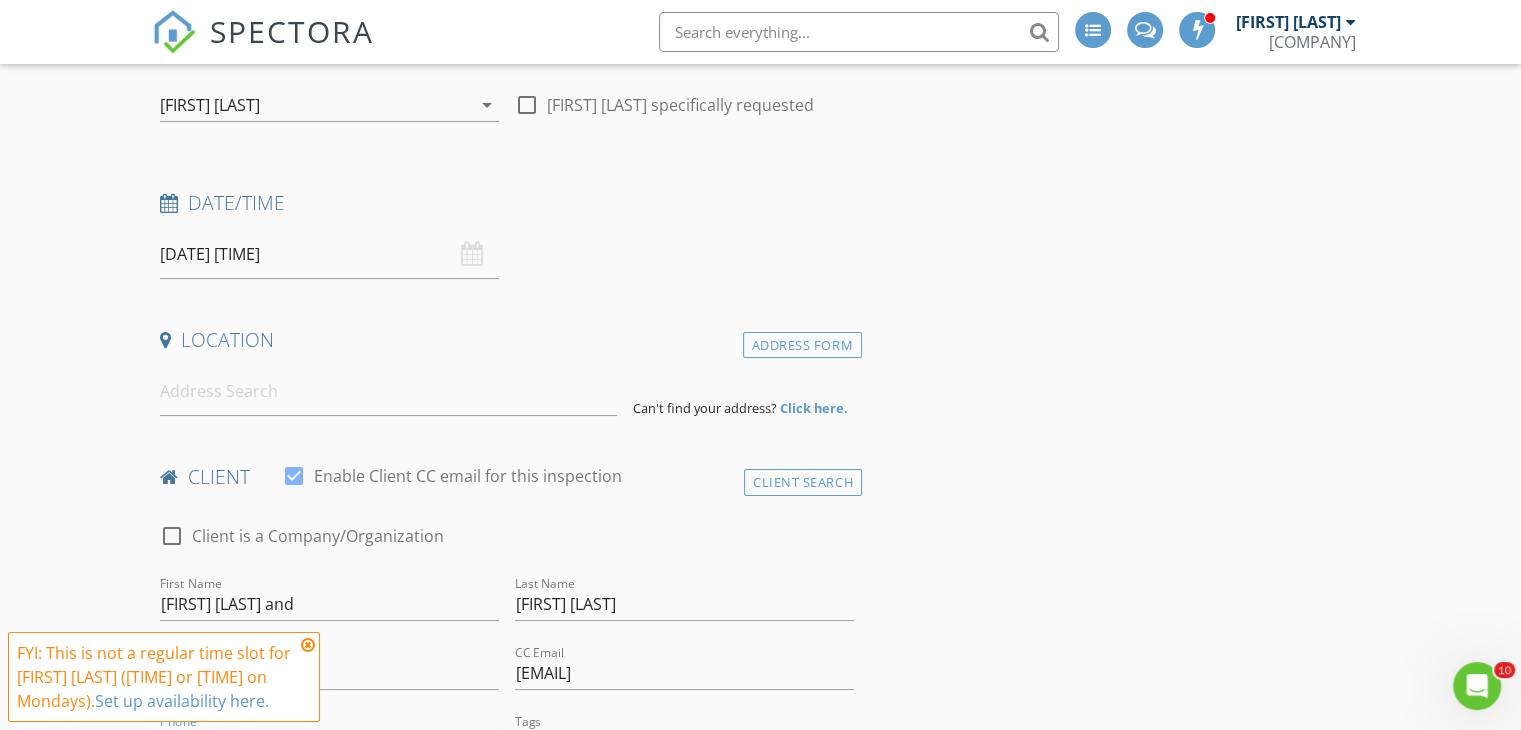 type on "405-570-5534, 845-216-8347" 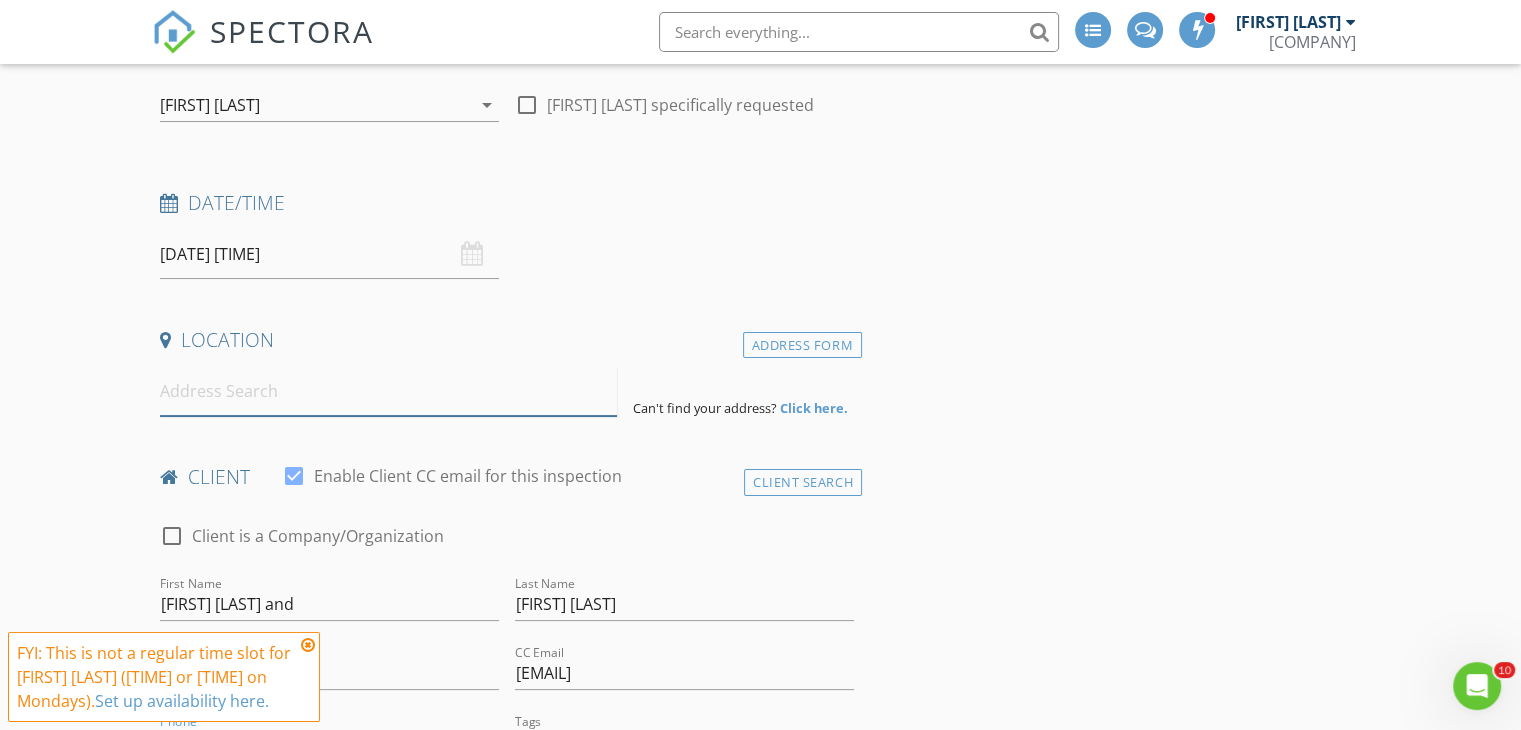click at bounding box center [388, 391] 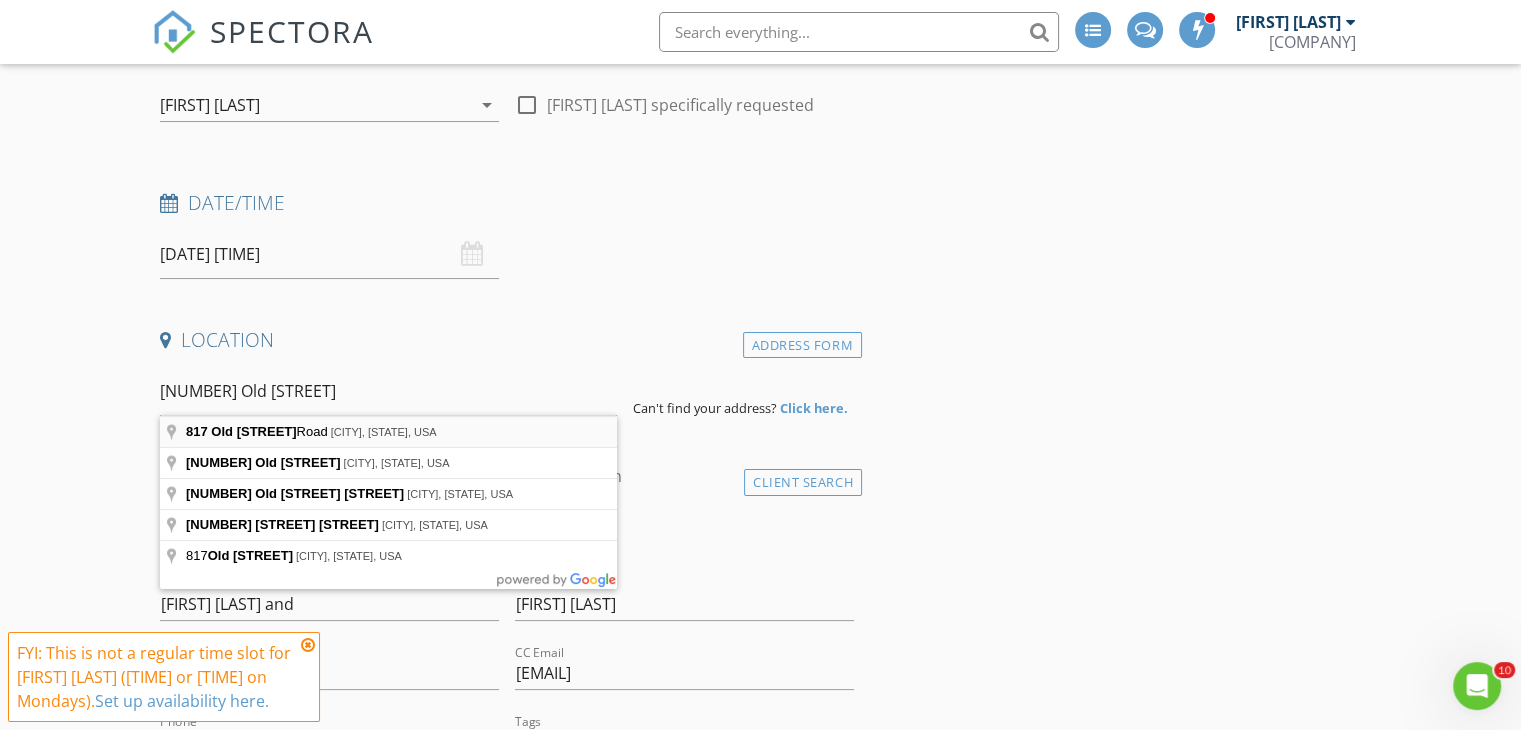 type on "817 Old Castle Loop Road, Myrtle Beach, SC, USA" 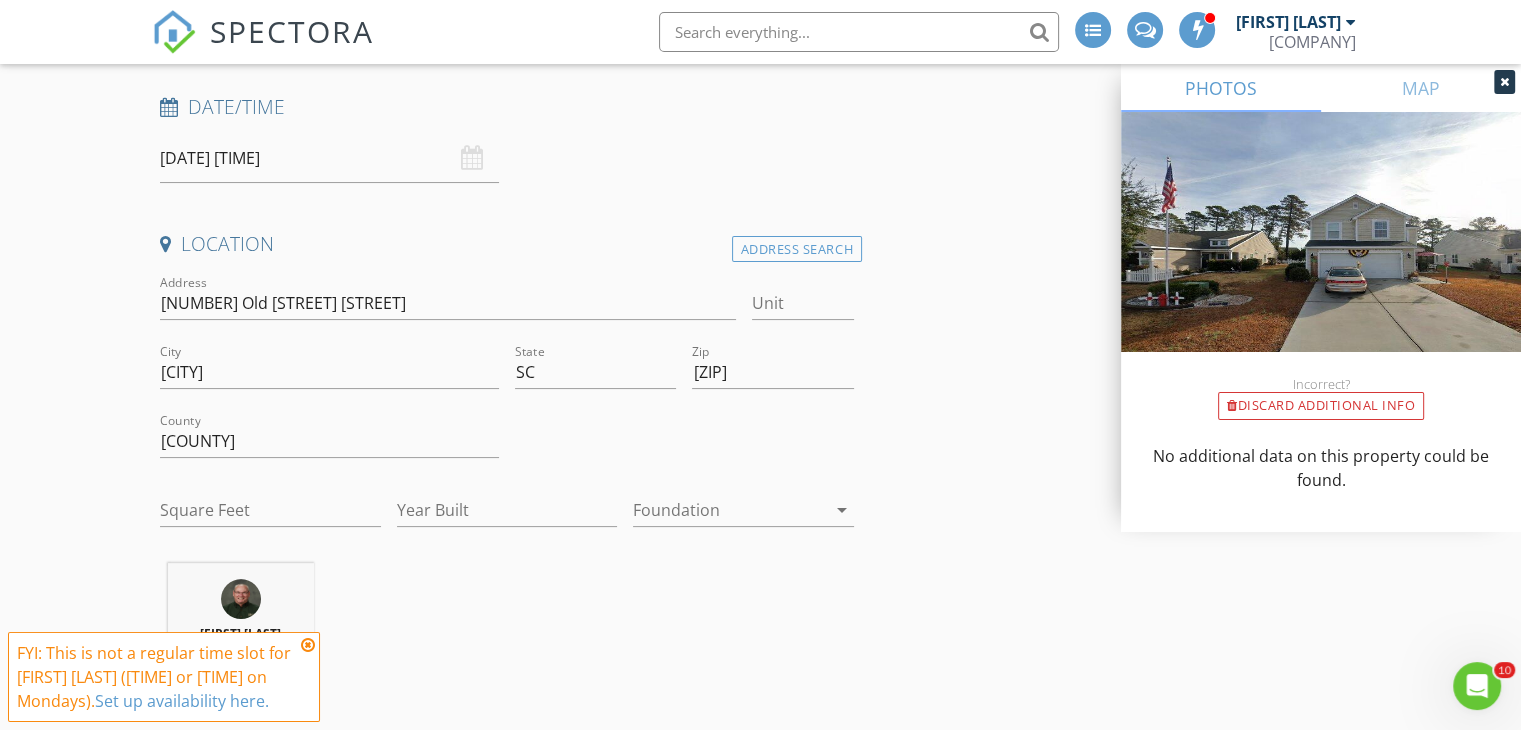 scroll, scrollTop: 280, scrollLeft: 0, axis: vertical 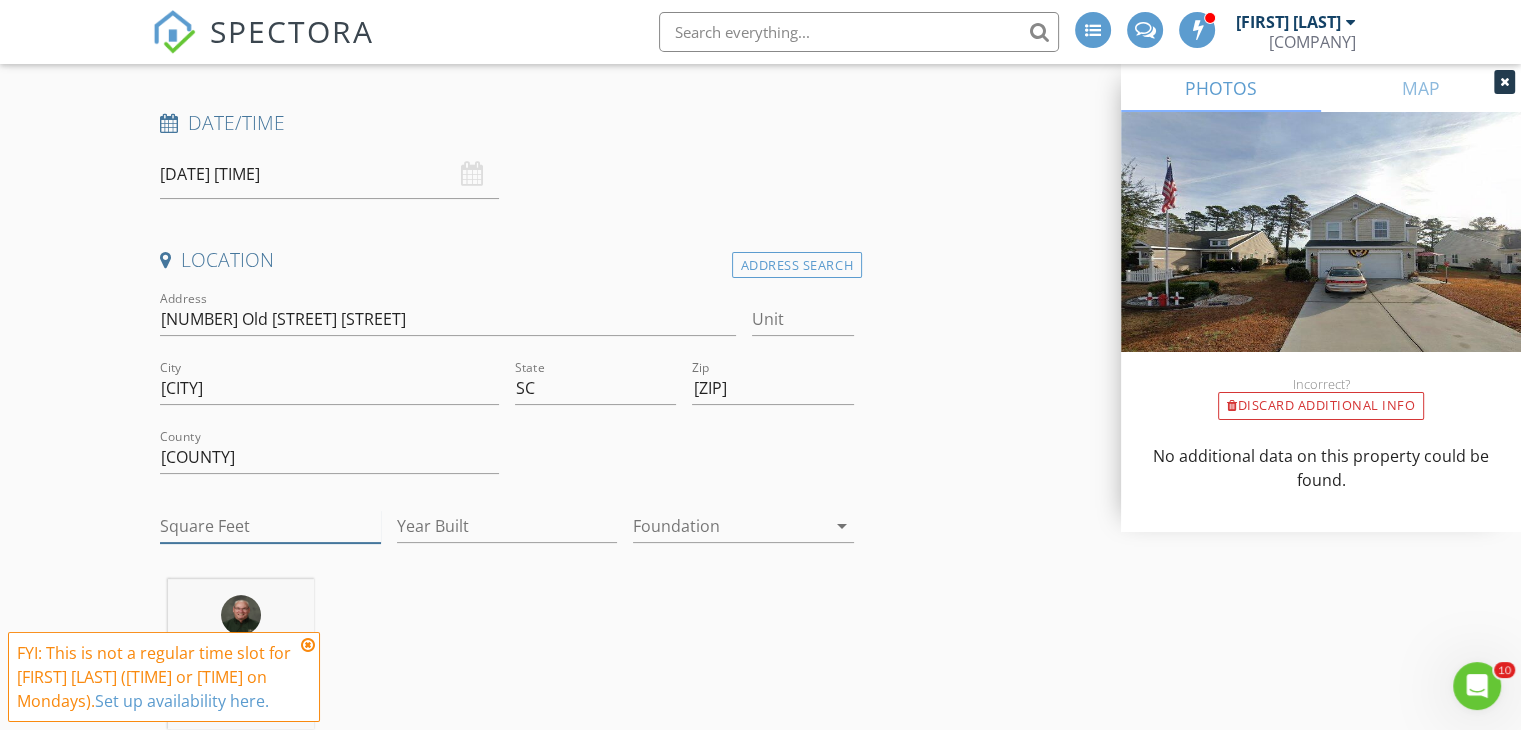 click on "Square Feet" at bounding box center (270, 526) 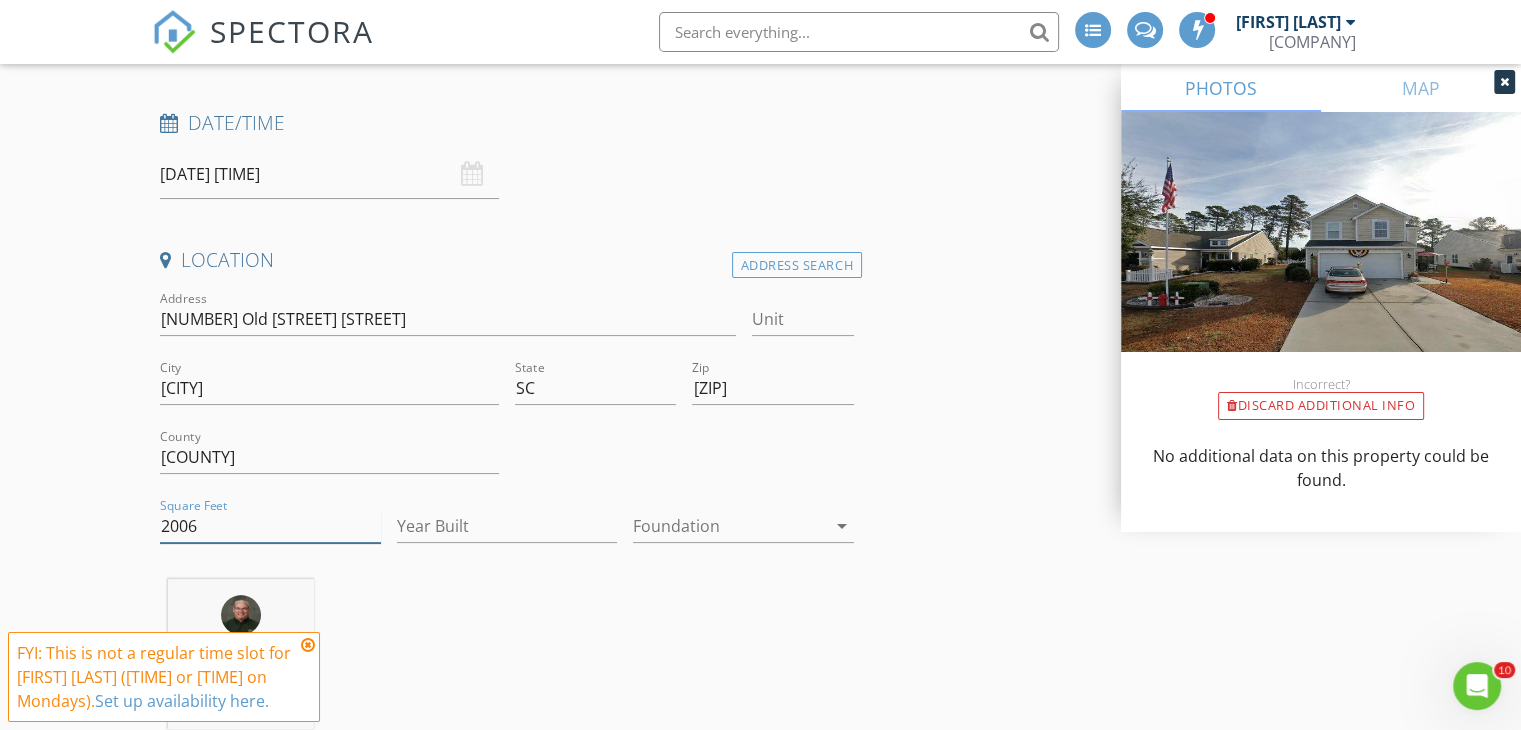 type on "2006" 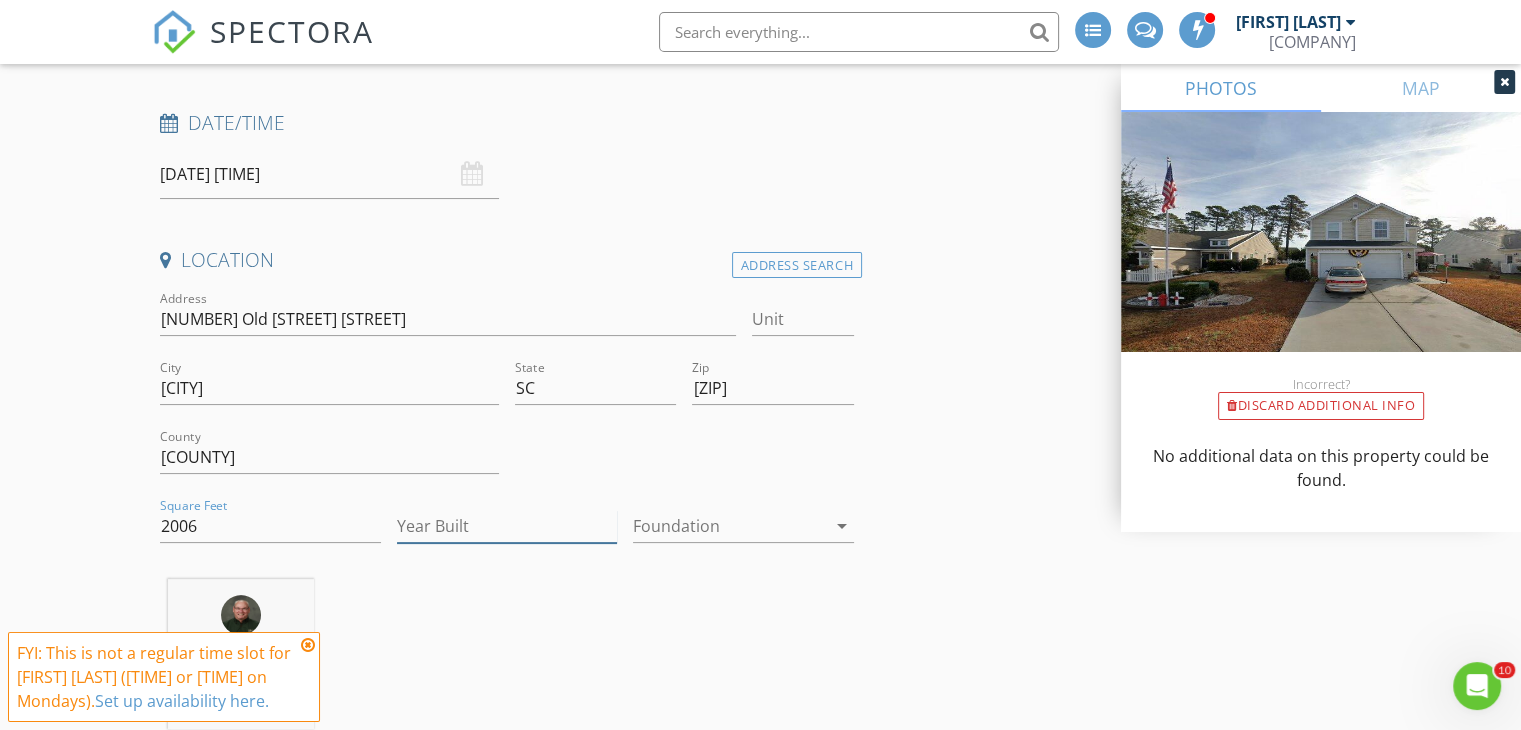 click on "Year Built" at bounding box center [507, 526] 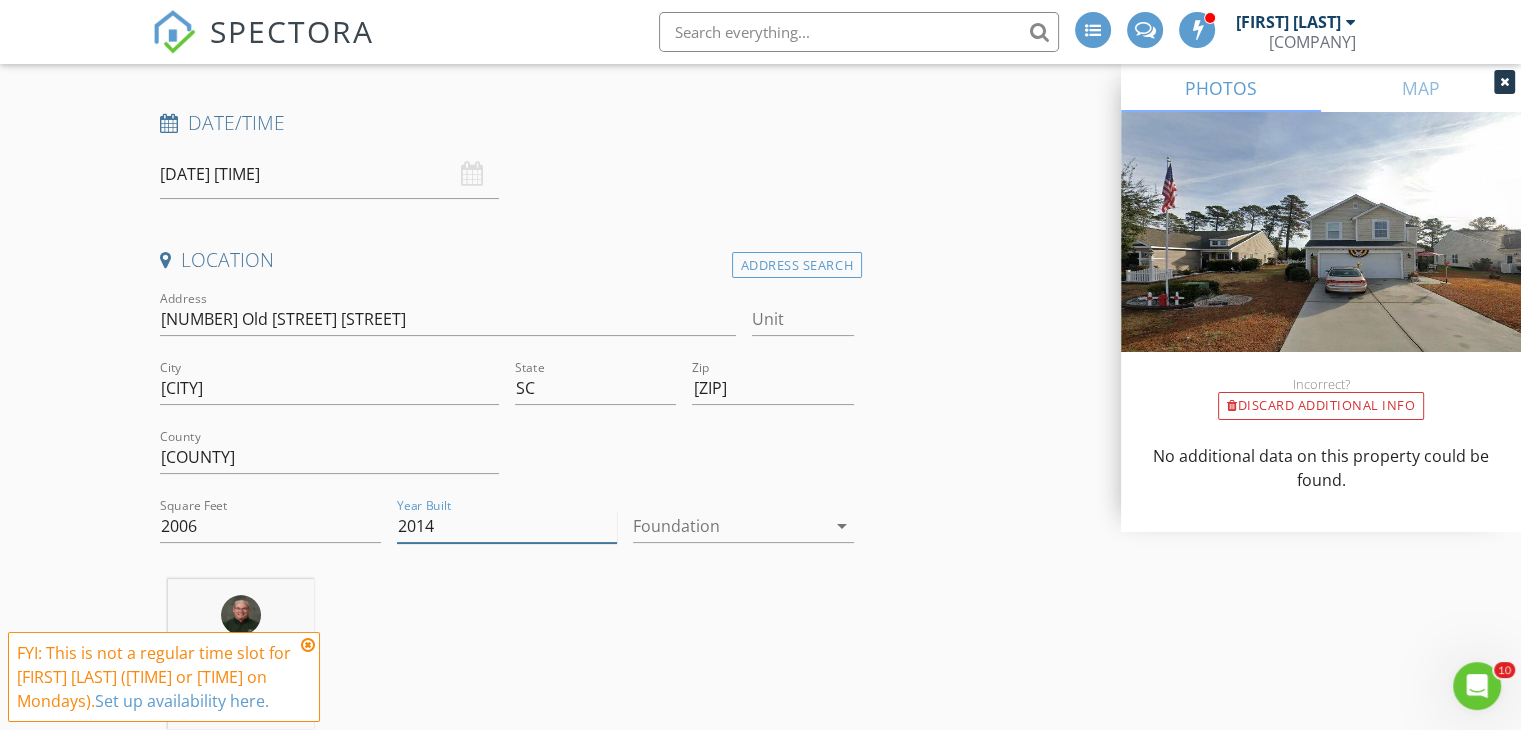 type on "2014" 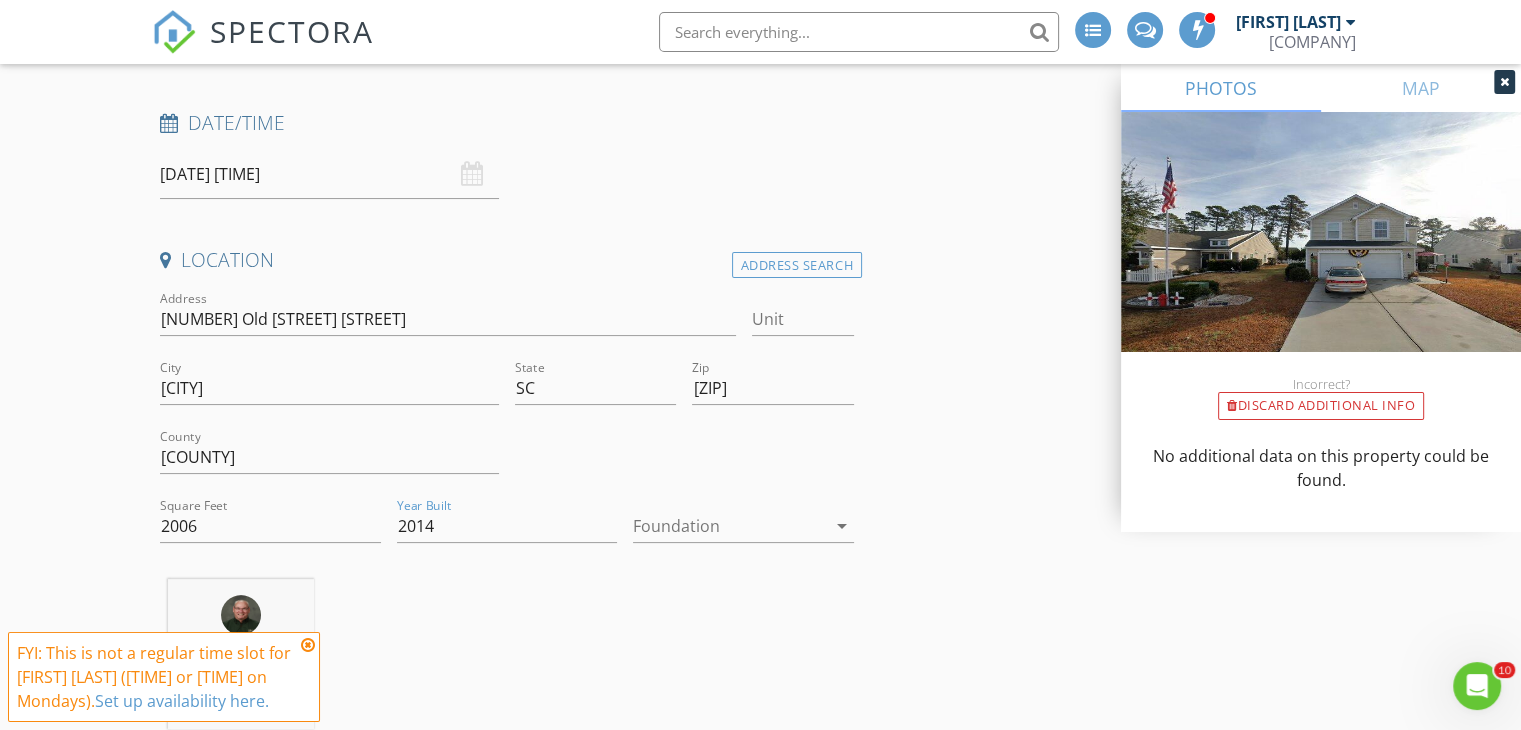 click at bounding box center [729, 526] 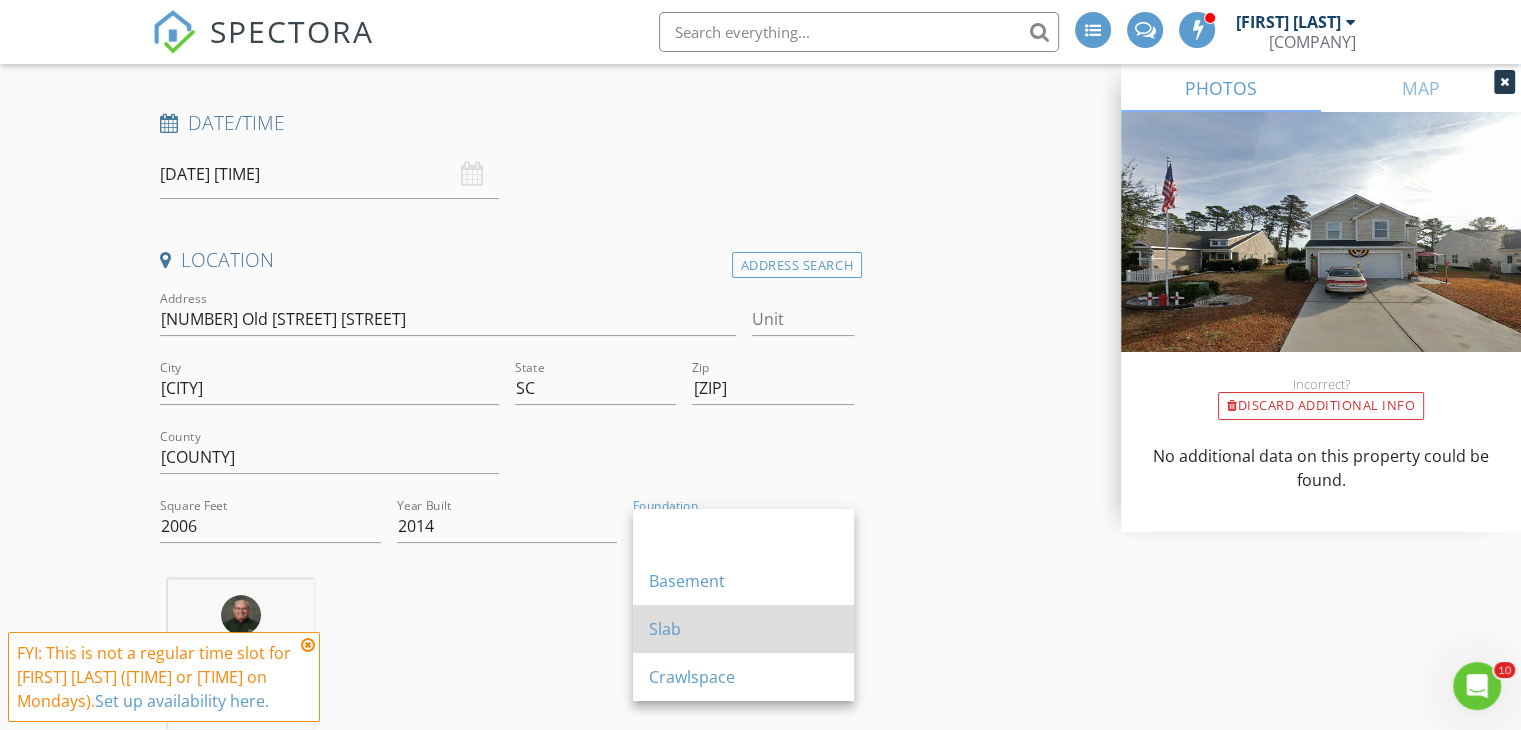 click on "Slab" at bounding box center [743, 629] 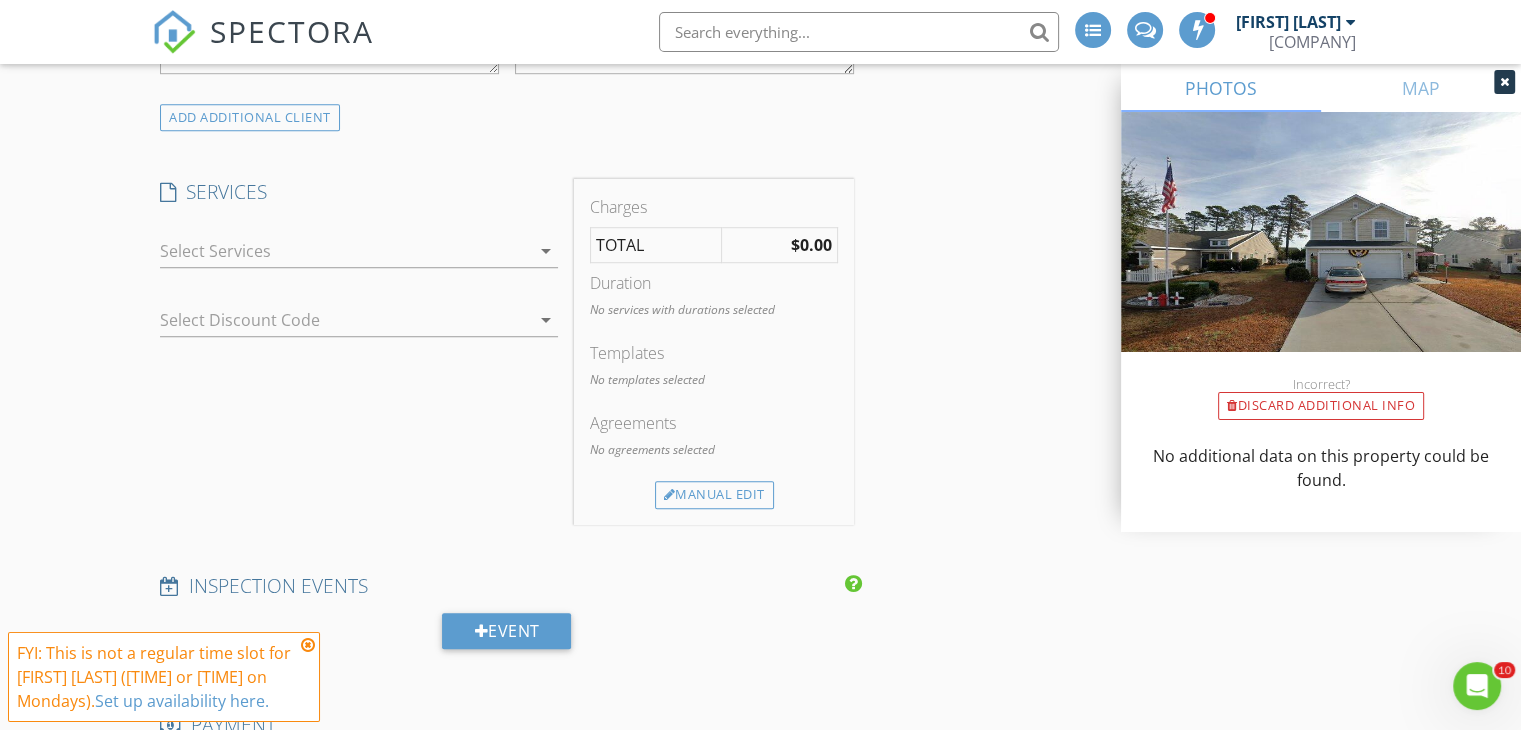 scroll, scrollTop: 1480, scrollLeft: 0, axis: vertical 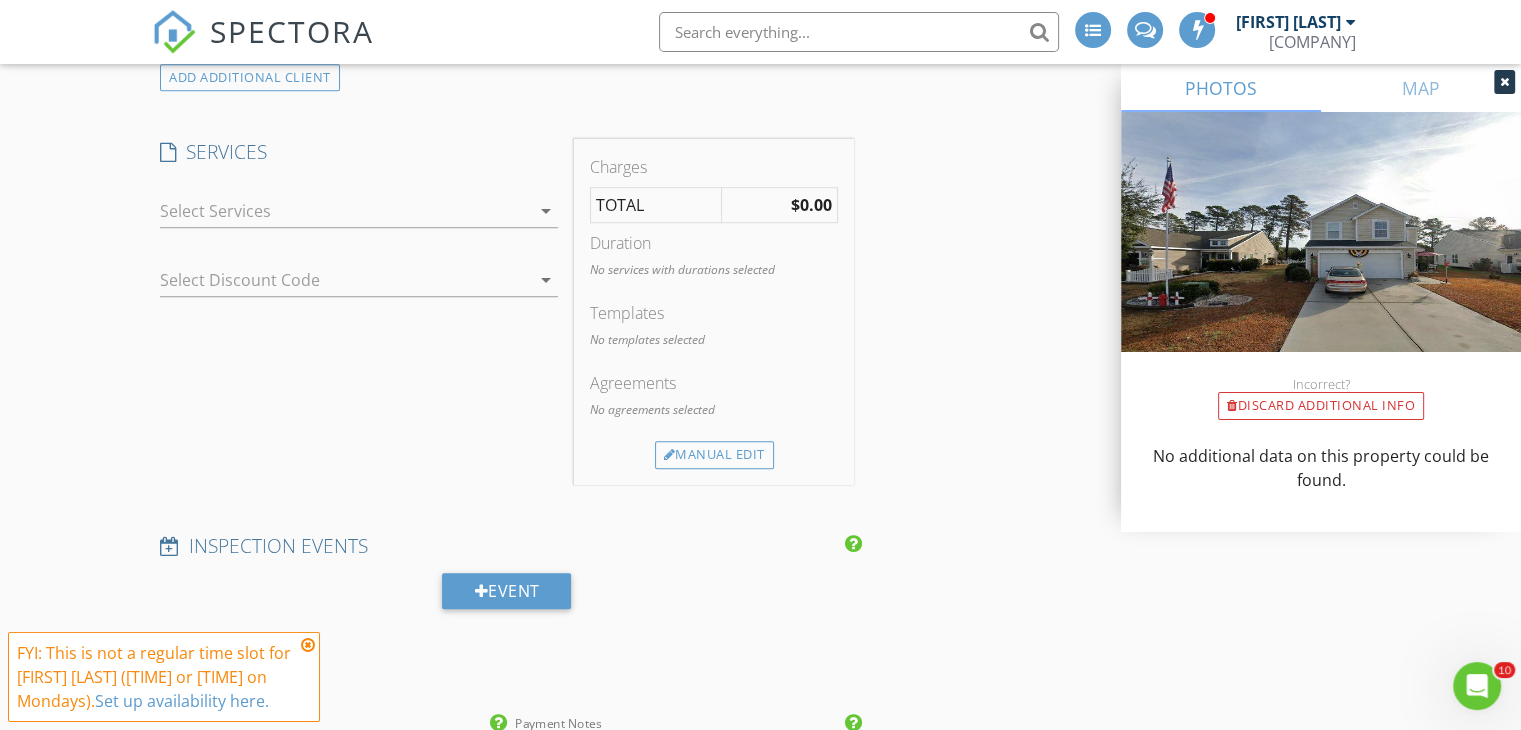 click on "arrow_drop_down" at bounding box center (546, 211) 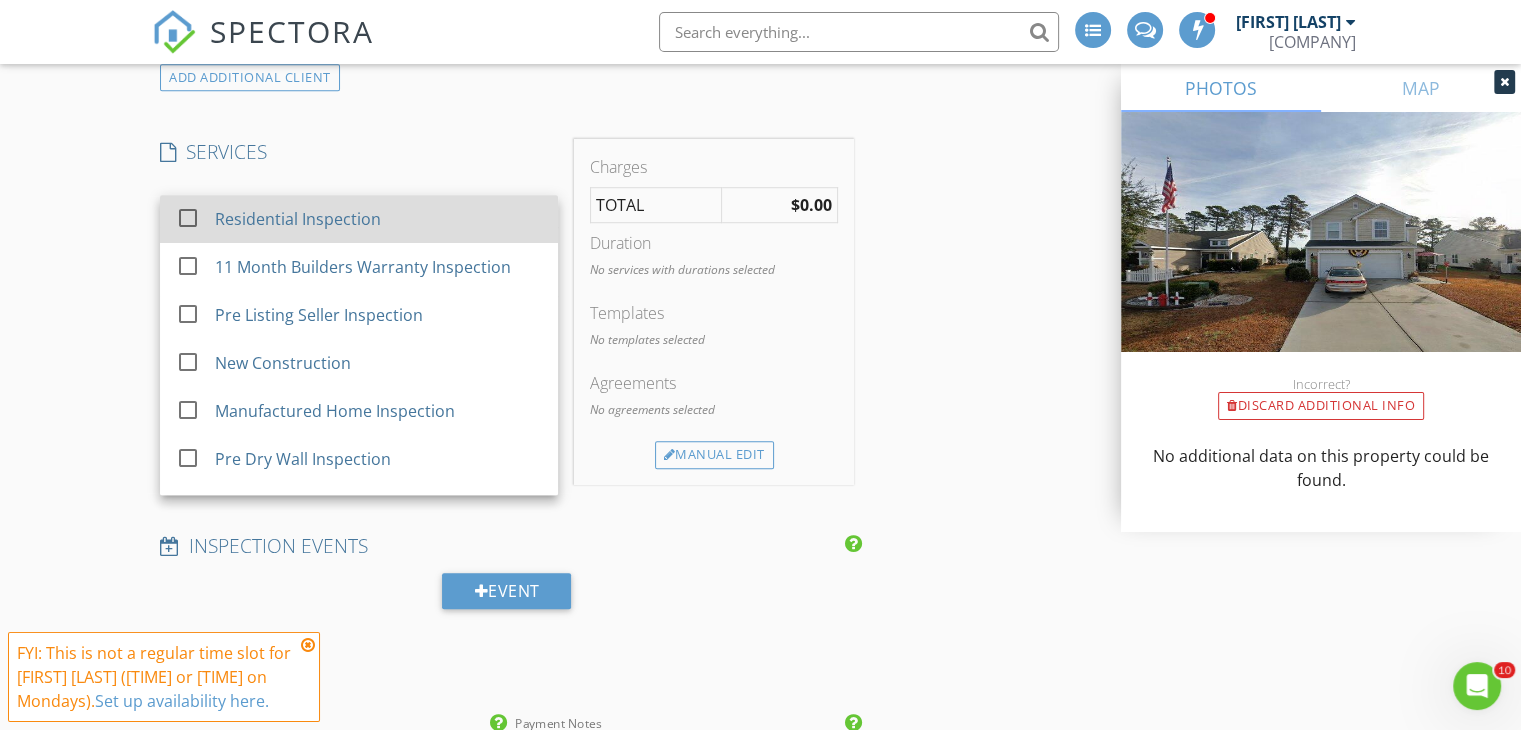 click on "Residential Inspection" at bounding box center [298, 219] 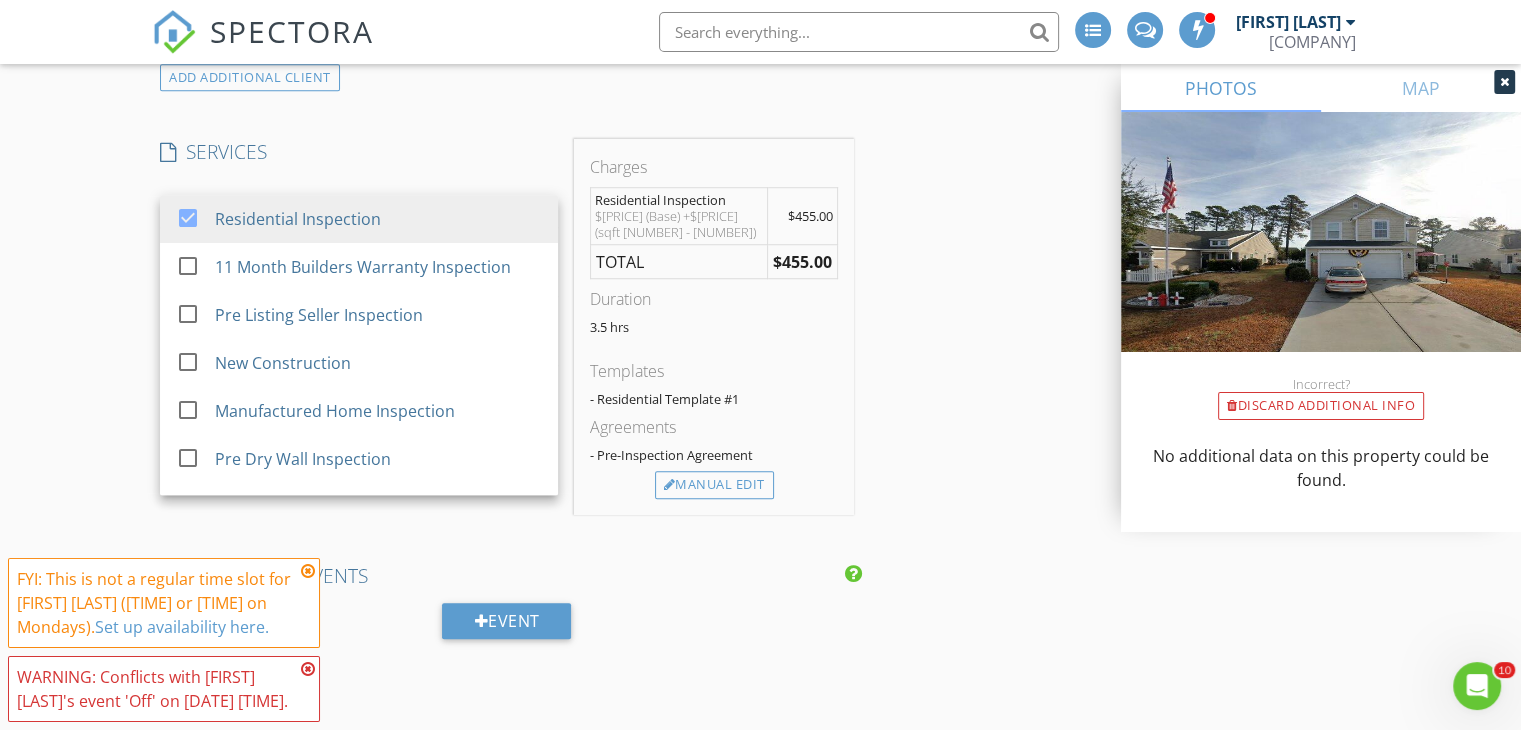 click on "INSPECTOR(S)
check_box   Mike Mankin   PRIMARY   check_box_outline_blank   Brian King     Mike Mankin arrow_drop_down   check_box_outline_blank Mike Mankin specifically requested
Date/Time
08/11/2025 9:00 AM
Location
Address Search       Address 817 Old Castle Loop Rd   Unit   City Myrtle Beach   State SC   Zip 29579   County Horry     Square Feet 2006   Year Built 2014   Foundation Slab arrow_drop_down     Mike Mankin     110.7 miles     (3 hours)
client
check_box Enable Client CC email for this inspection   Client Search     check_box_outline_blank Client is a Company/Organization     First Name Tyler Eggleston and   Last Name Katherine Smith   Email stmeggleston@gmail.com   CC Email katherine.smith780@gmail.com   Phone 405-570-5534, 845-216-8347         Tags         Notes   Private Notes
ADD ADDITIONAL client" at bounding box center (760, 509) 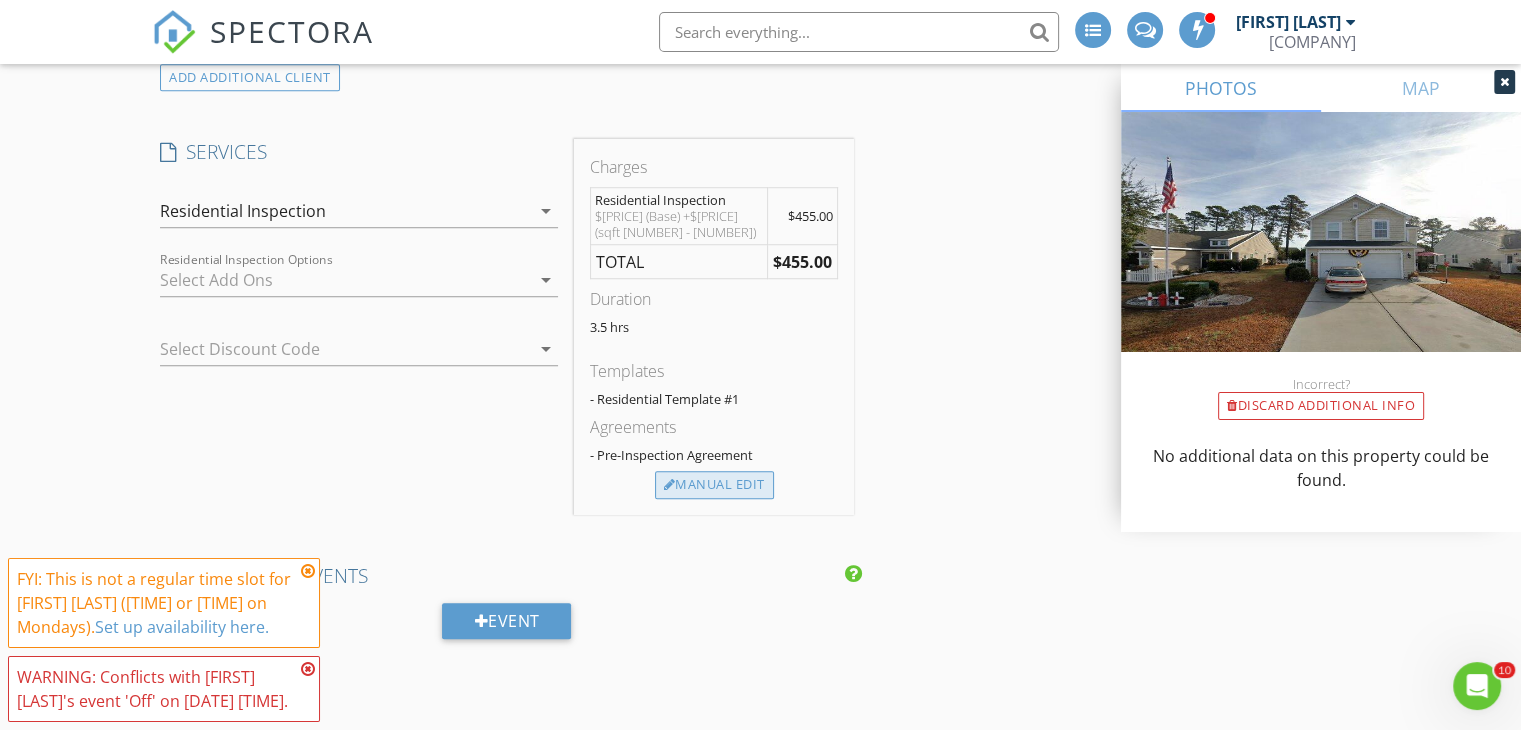 click on "Manual Edit" at bounding box center (714, 485) 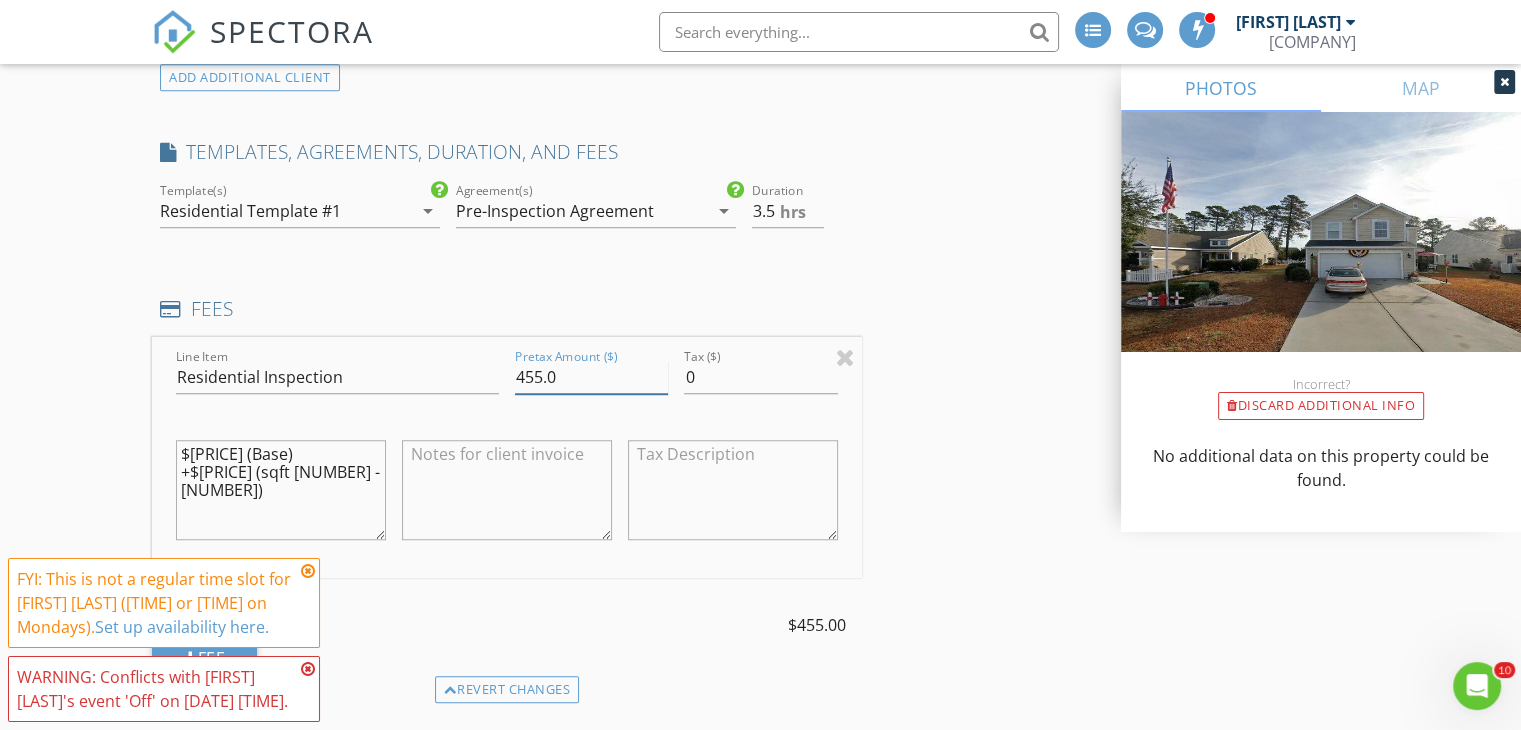 click on "455.0" at bounding box center (591, 377) 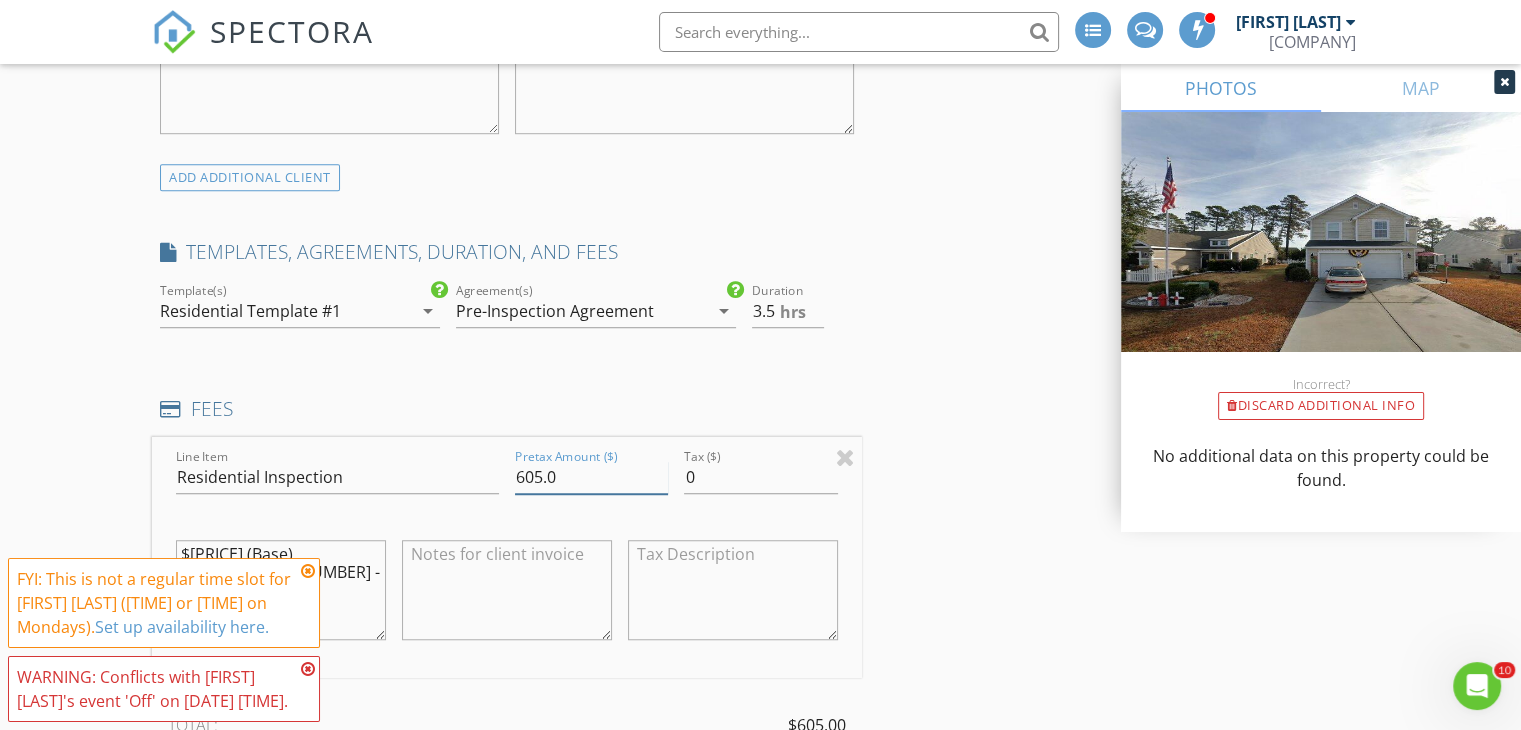 scroll, scrollTop: 1580, scrollLeft: 0, axis: vertical 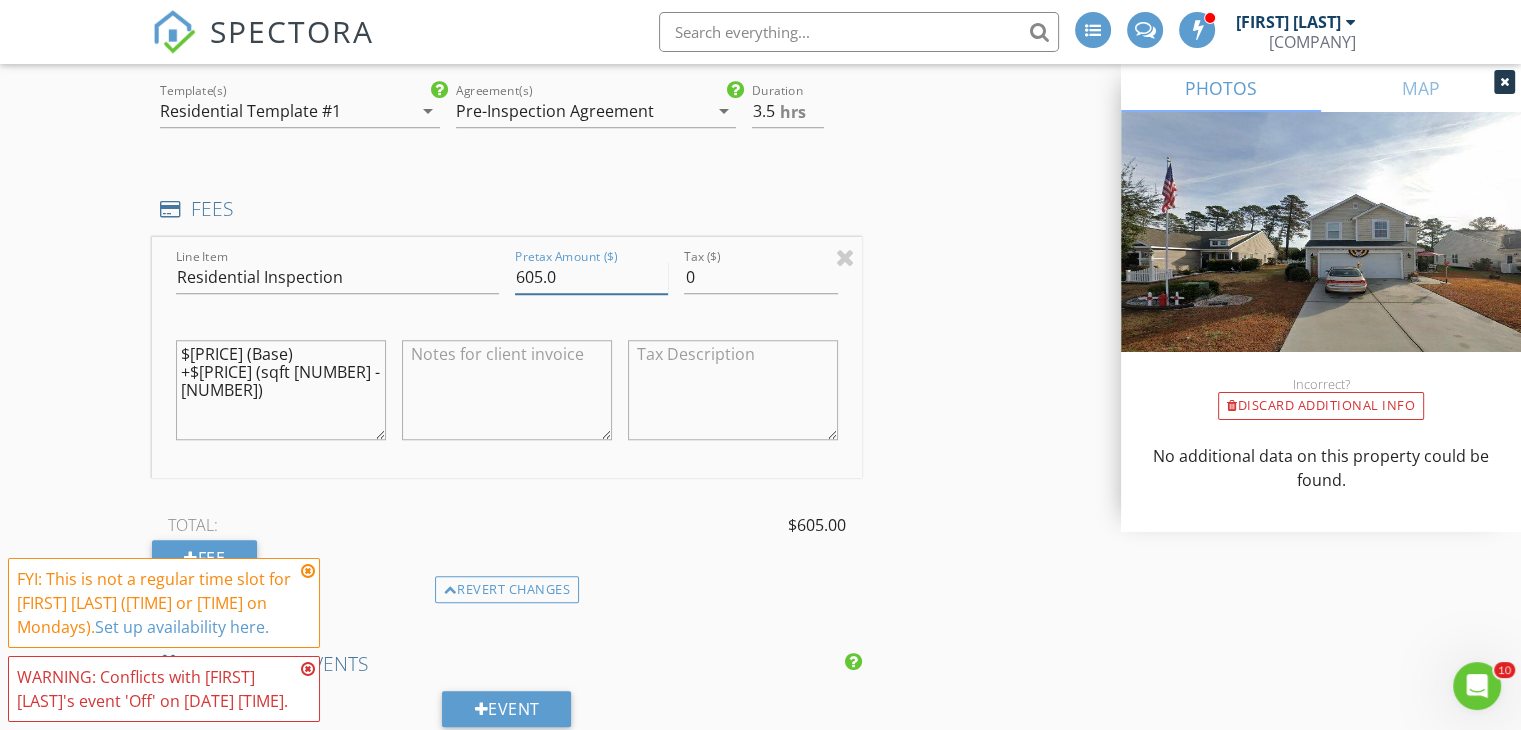 type on "605.0" 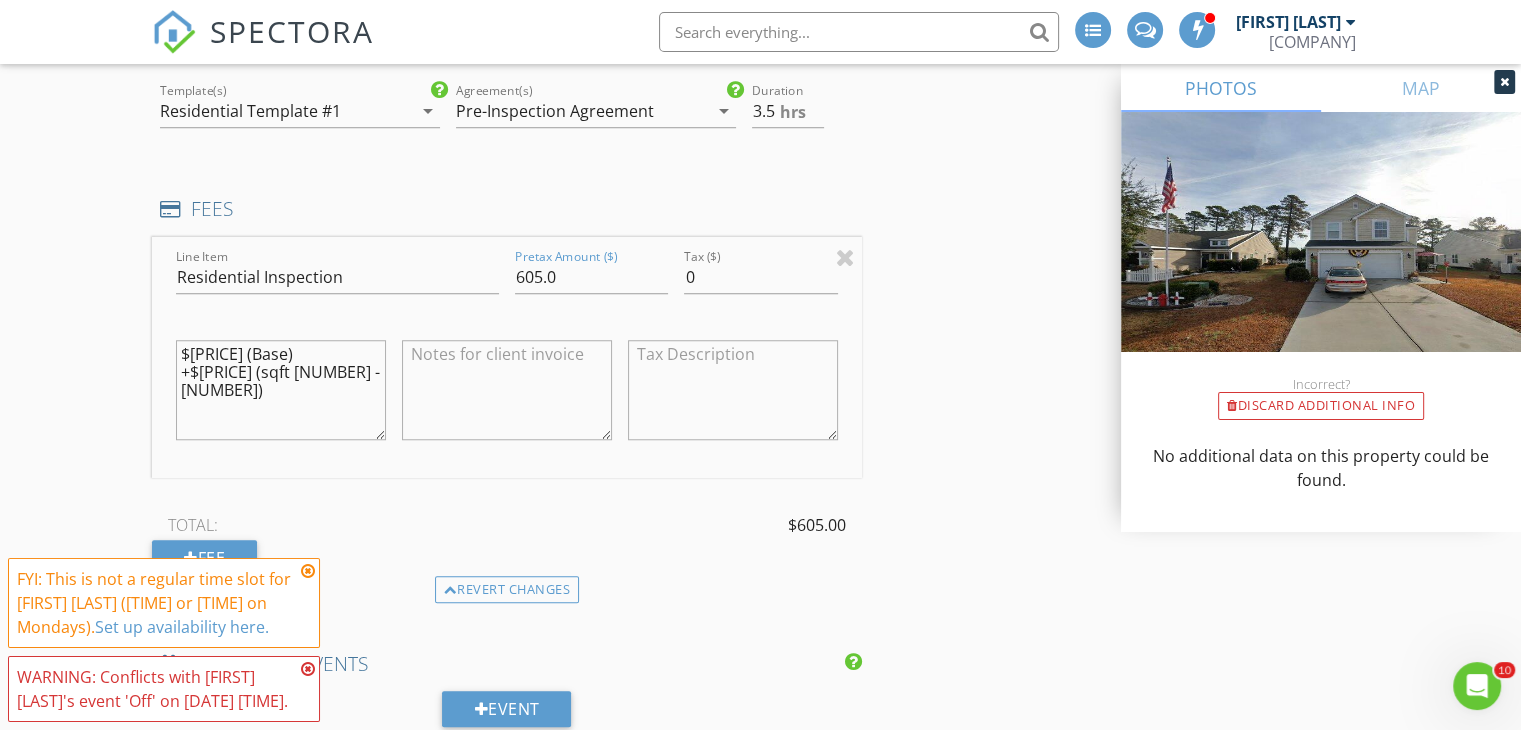 click at bounding box center [308, 571] 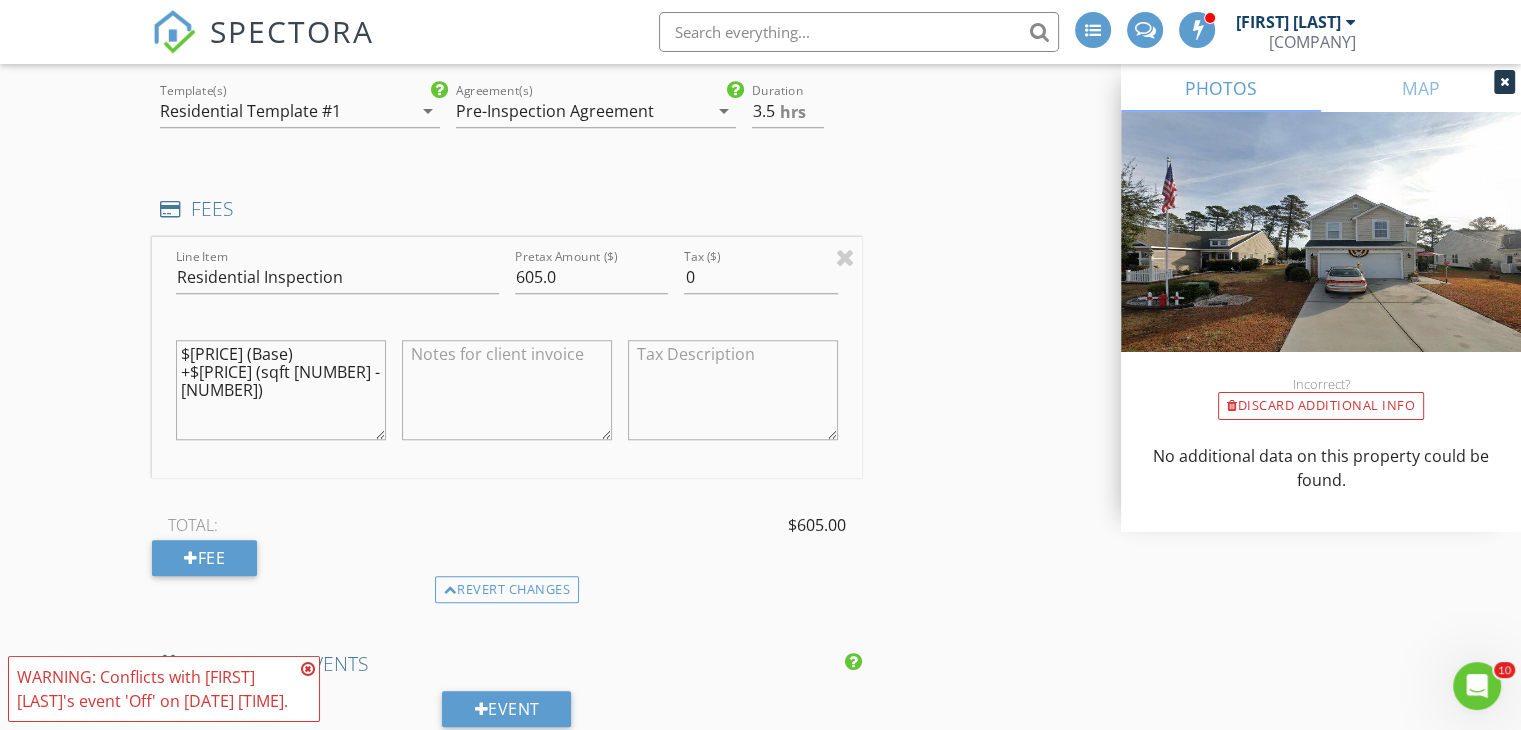 click at bounding box center (308, 669) 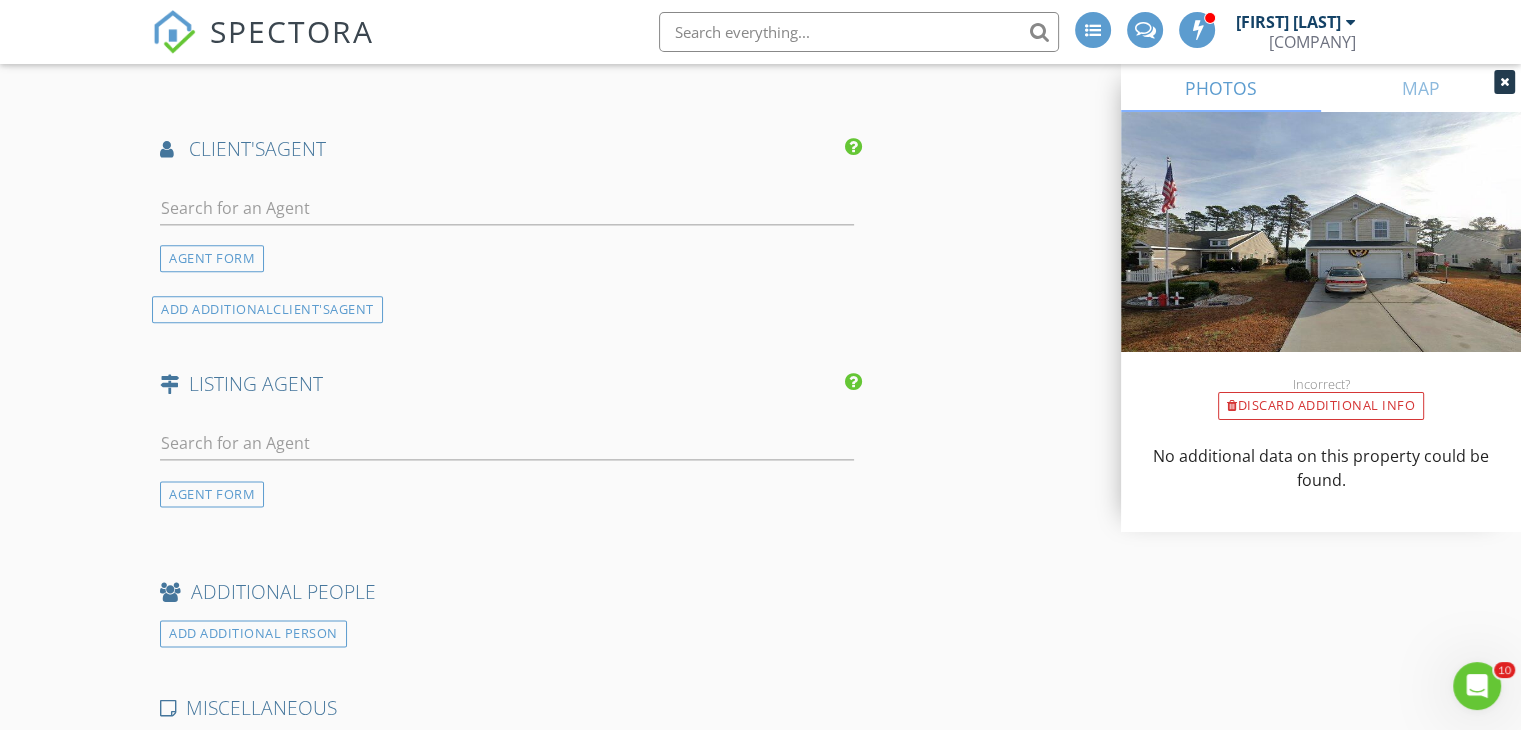scroll, scrollTop: 2480, scrollLeft: 0, axis: vertical 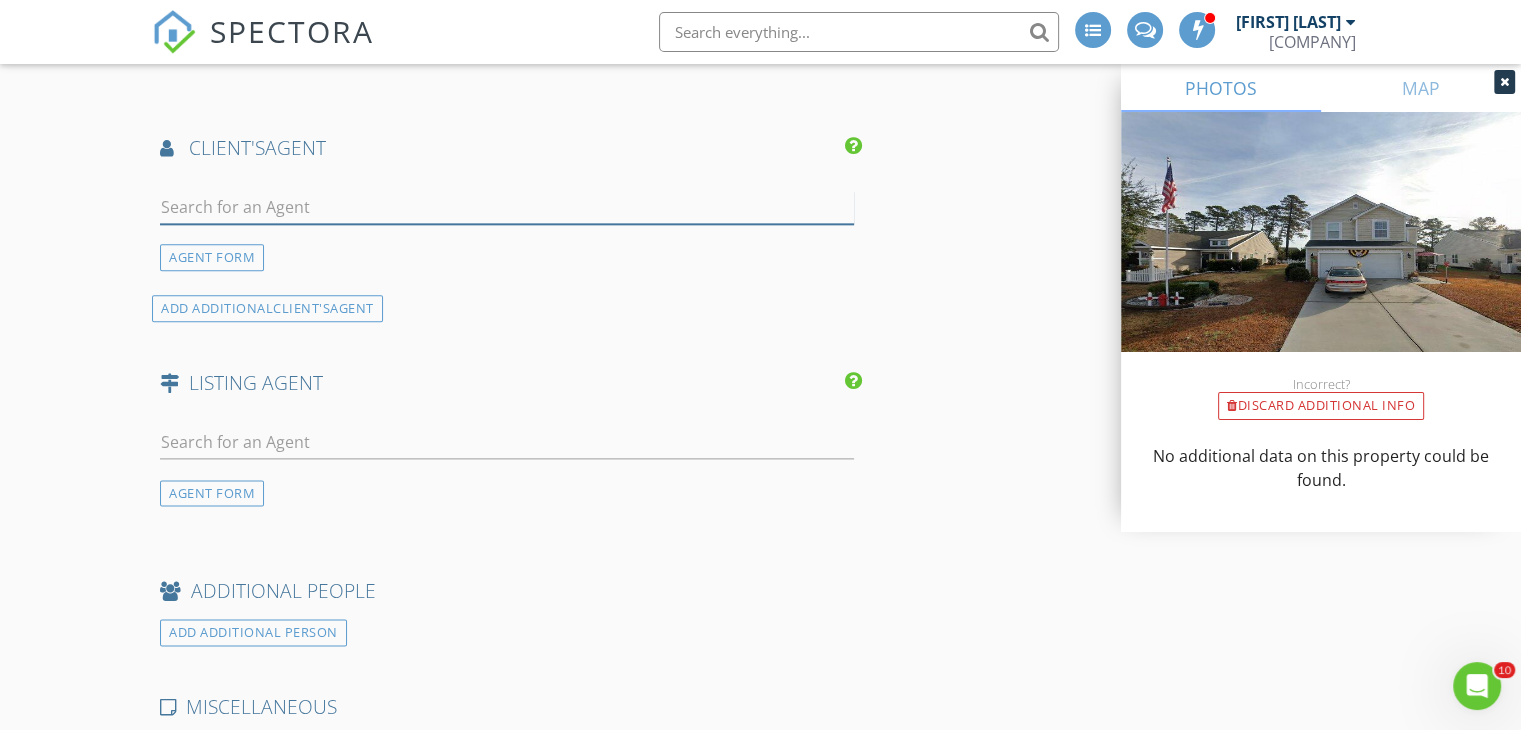 click at bounding box center (507, 207) 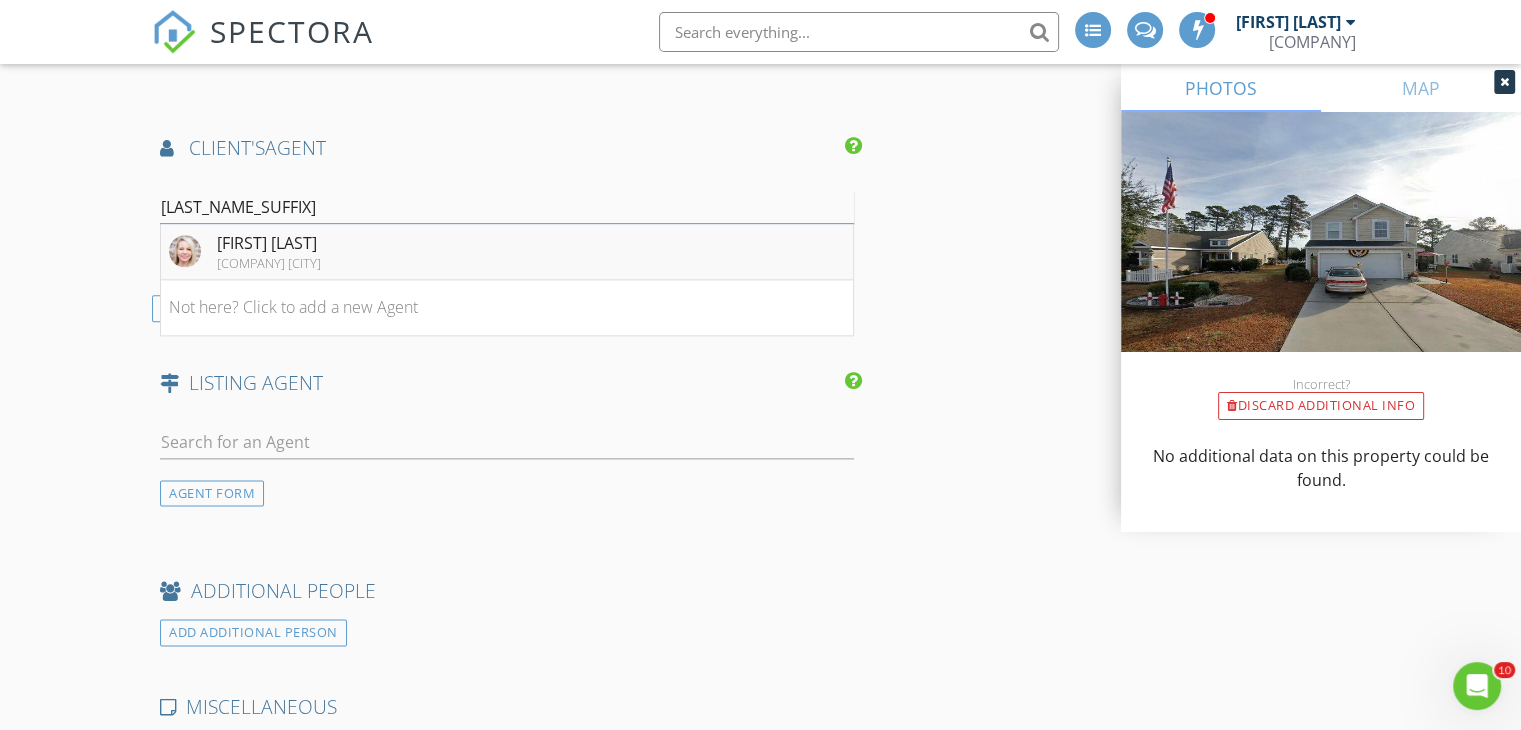 type on "hancock" 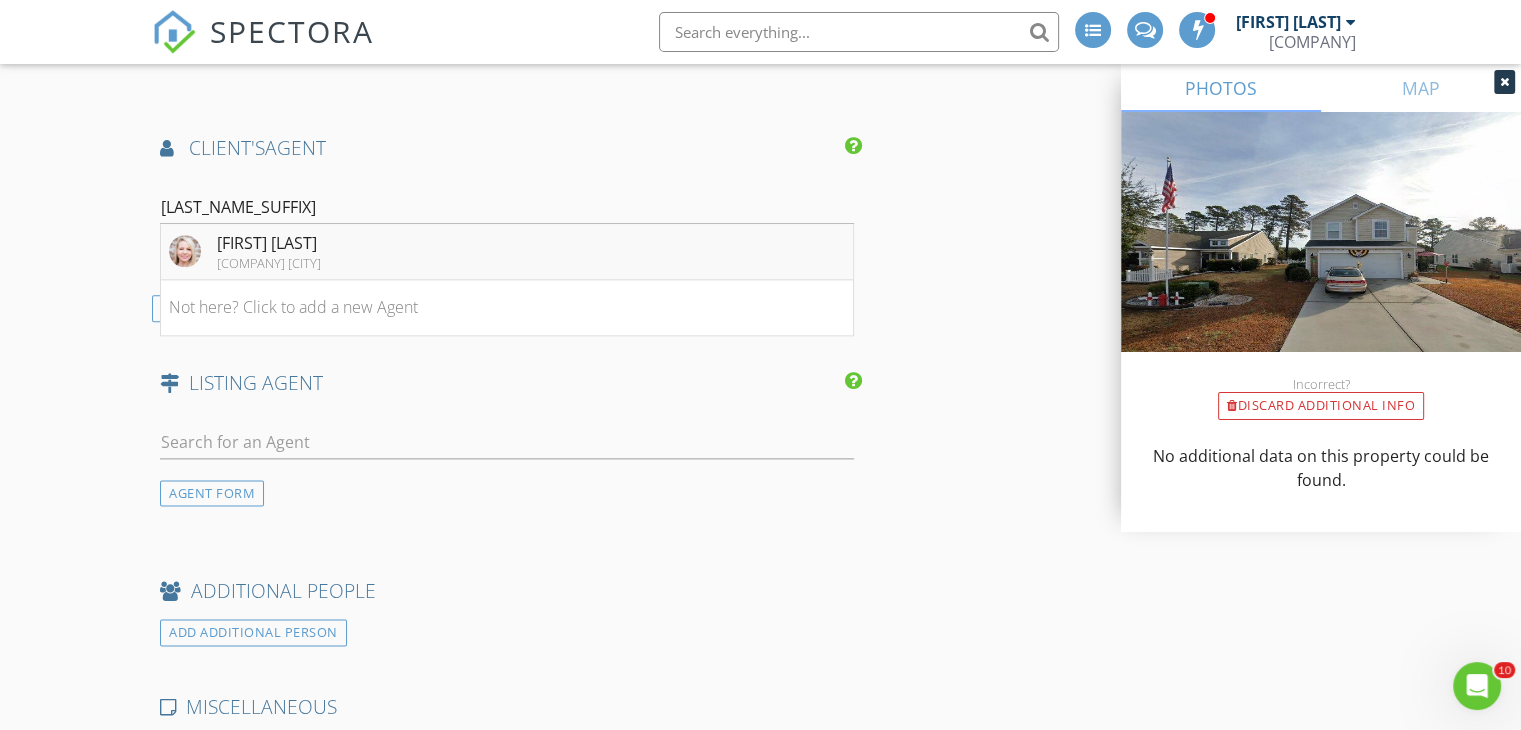 click on "Christine Hancock" at bounding box center (269, 243) 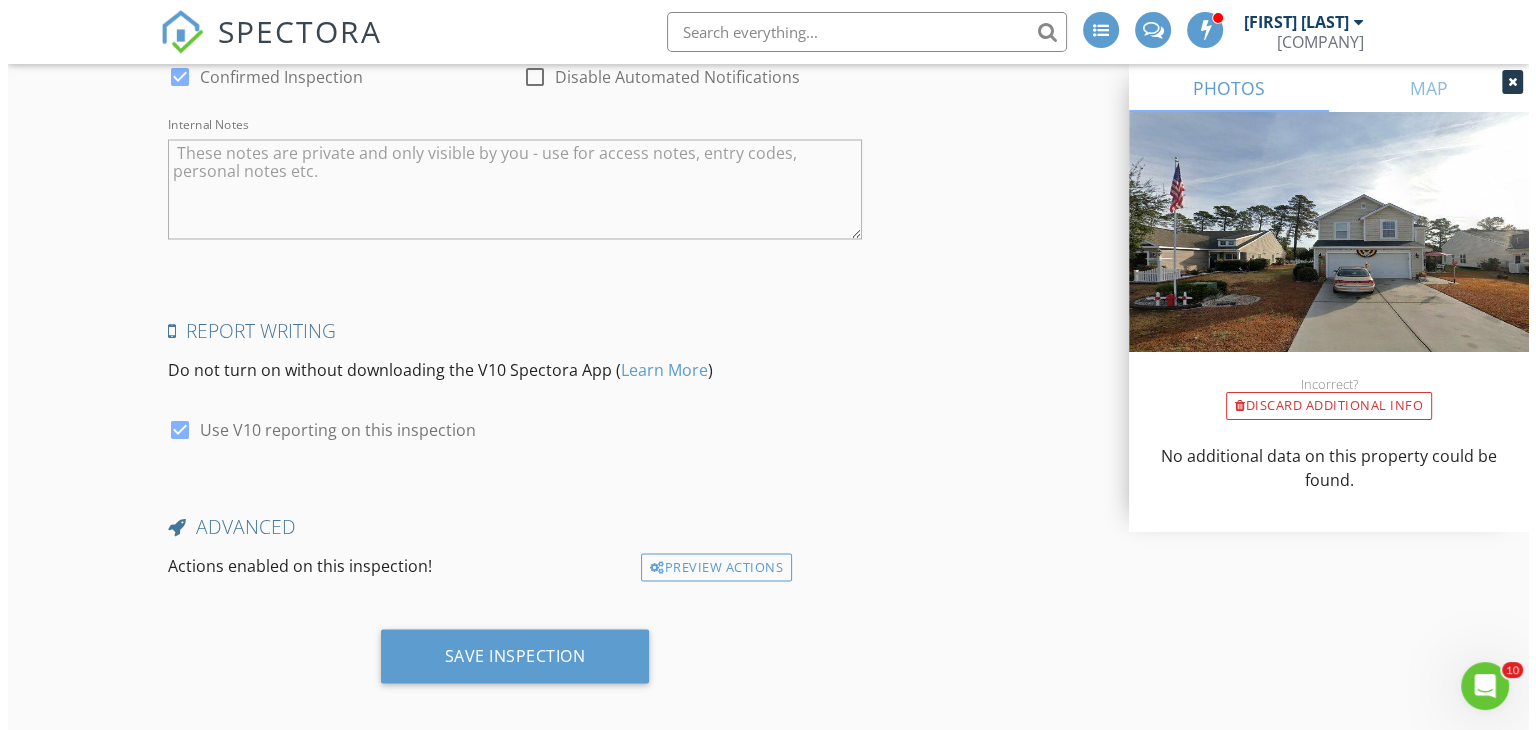 scroll, scrollTop: 3624, scrollLeft: 0, axis: vertical 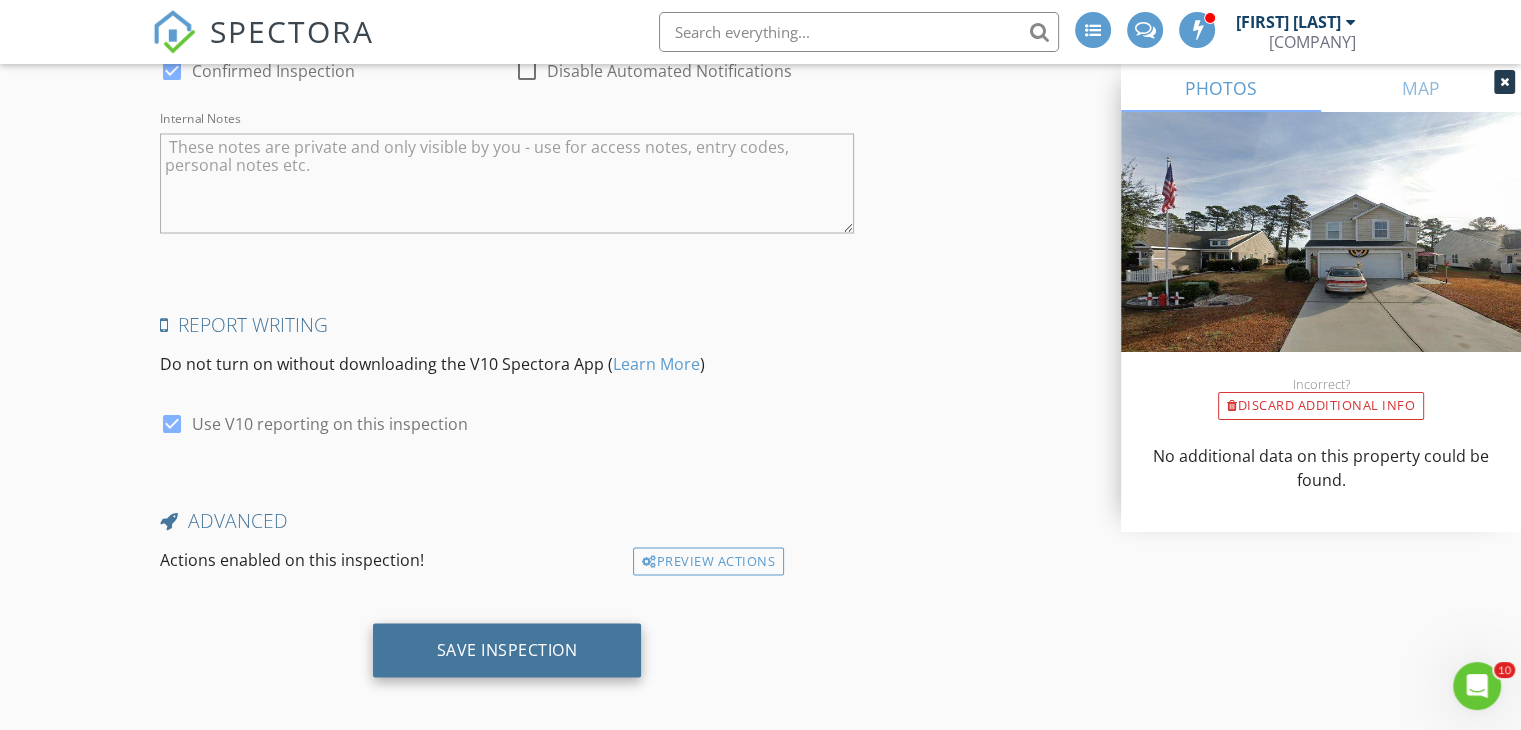 click on "Save Inspection" at bounding box center (507, 649) 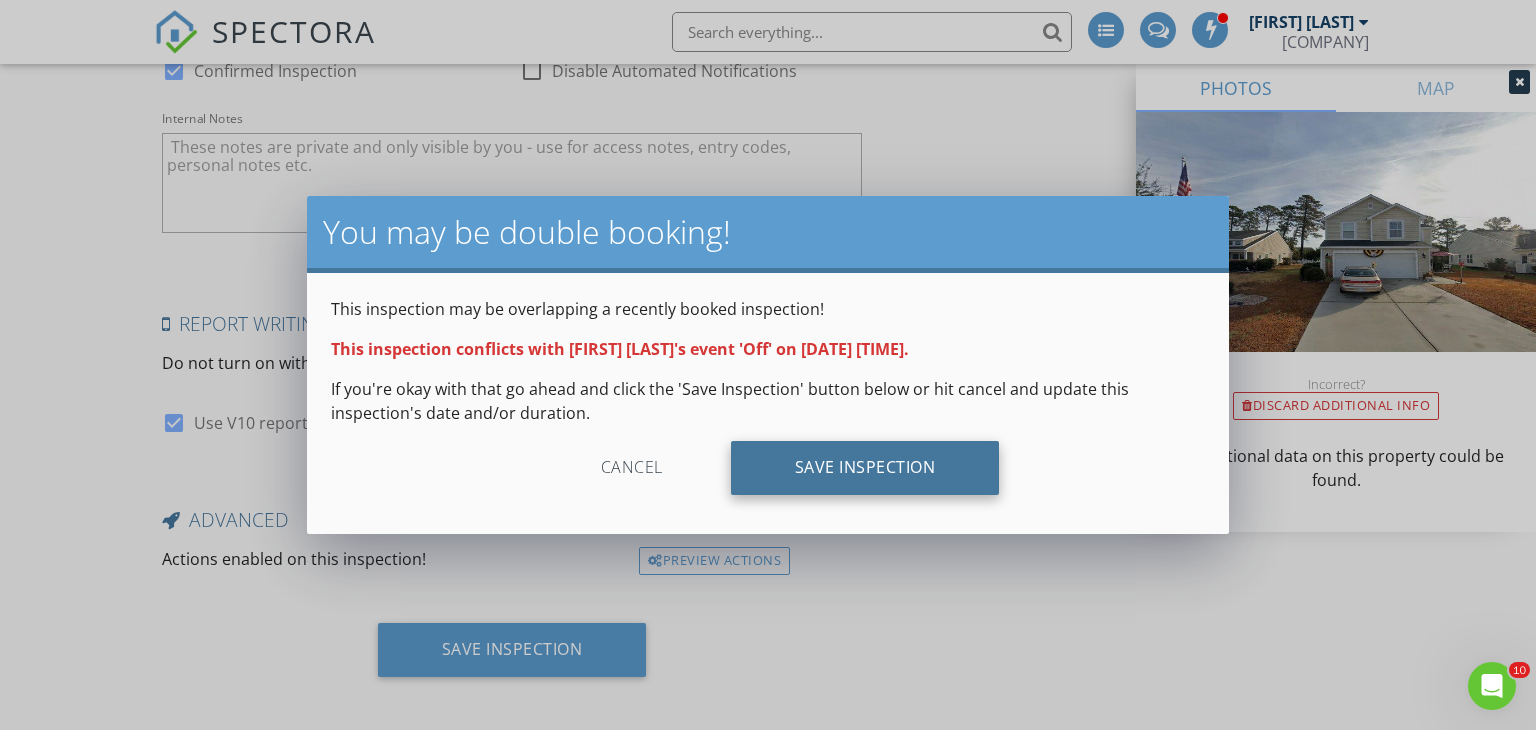 click on "Save Inspection" at bounding box center [865, 468] 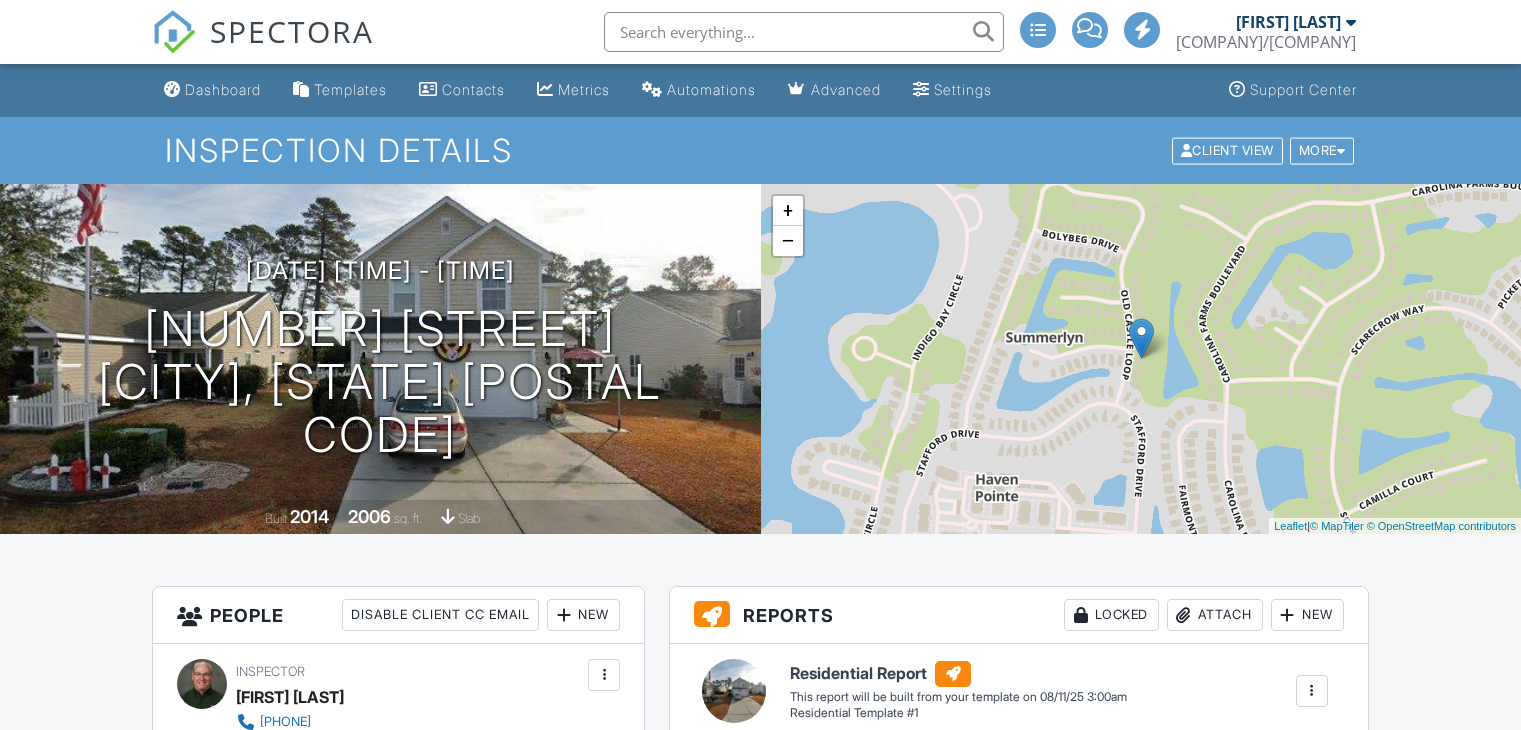 scroll, scrollTop: 0, scrollLeft: 0, axis: both 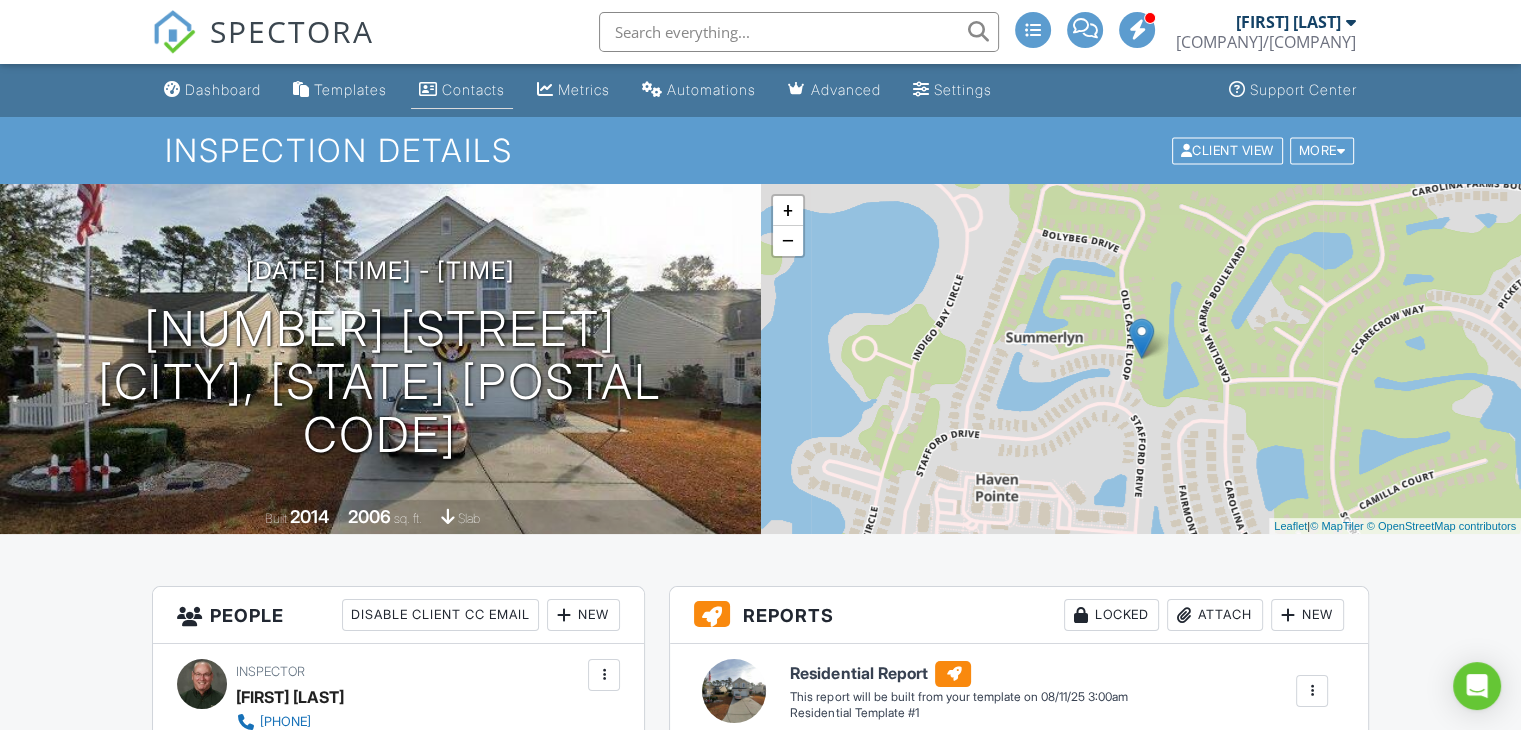 click on "Contacts" at bounding box center [473, 89] 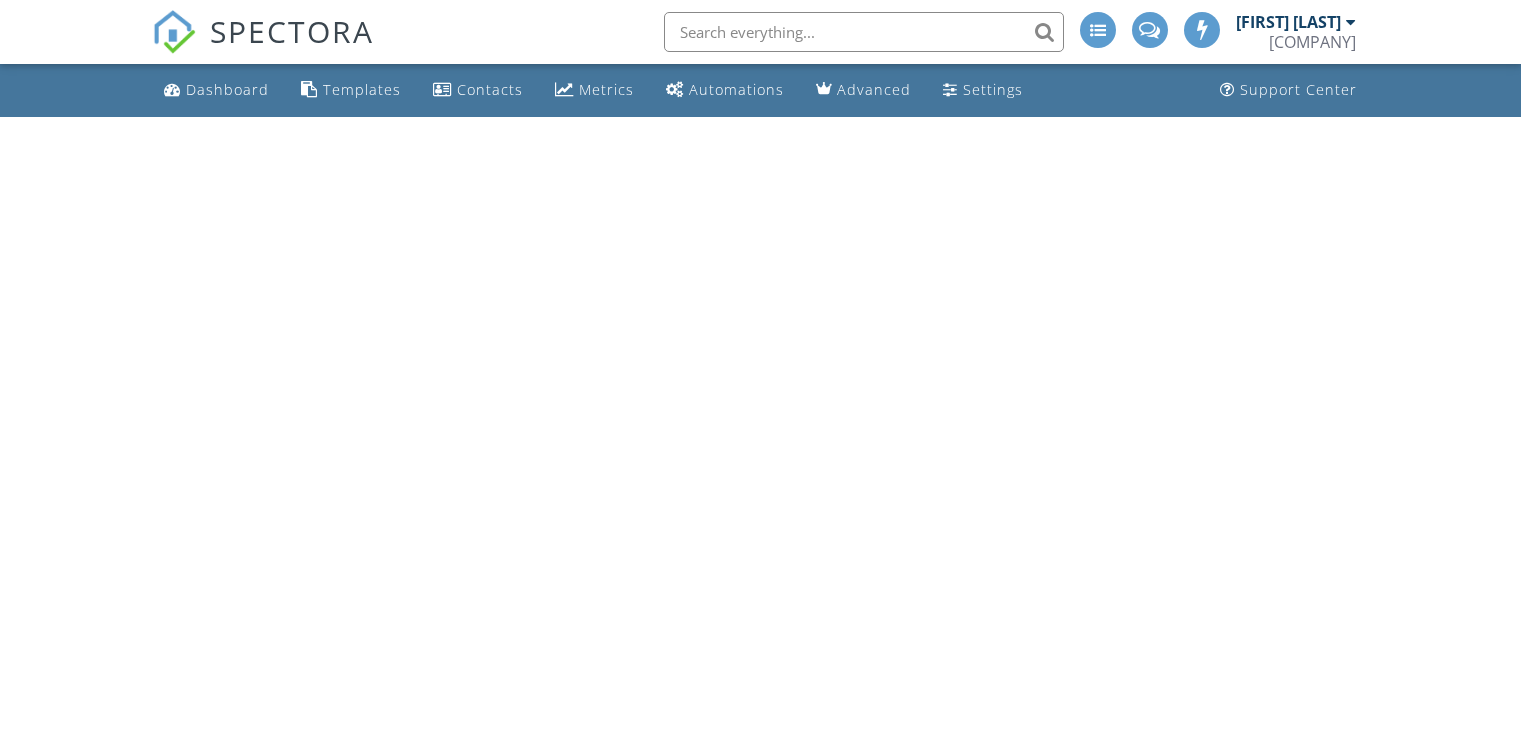 scroll, scrollTop: 0, scrollLeft: 0, axis: both 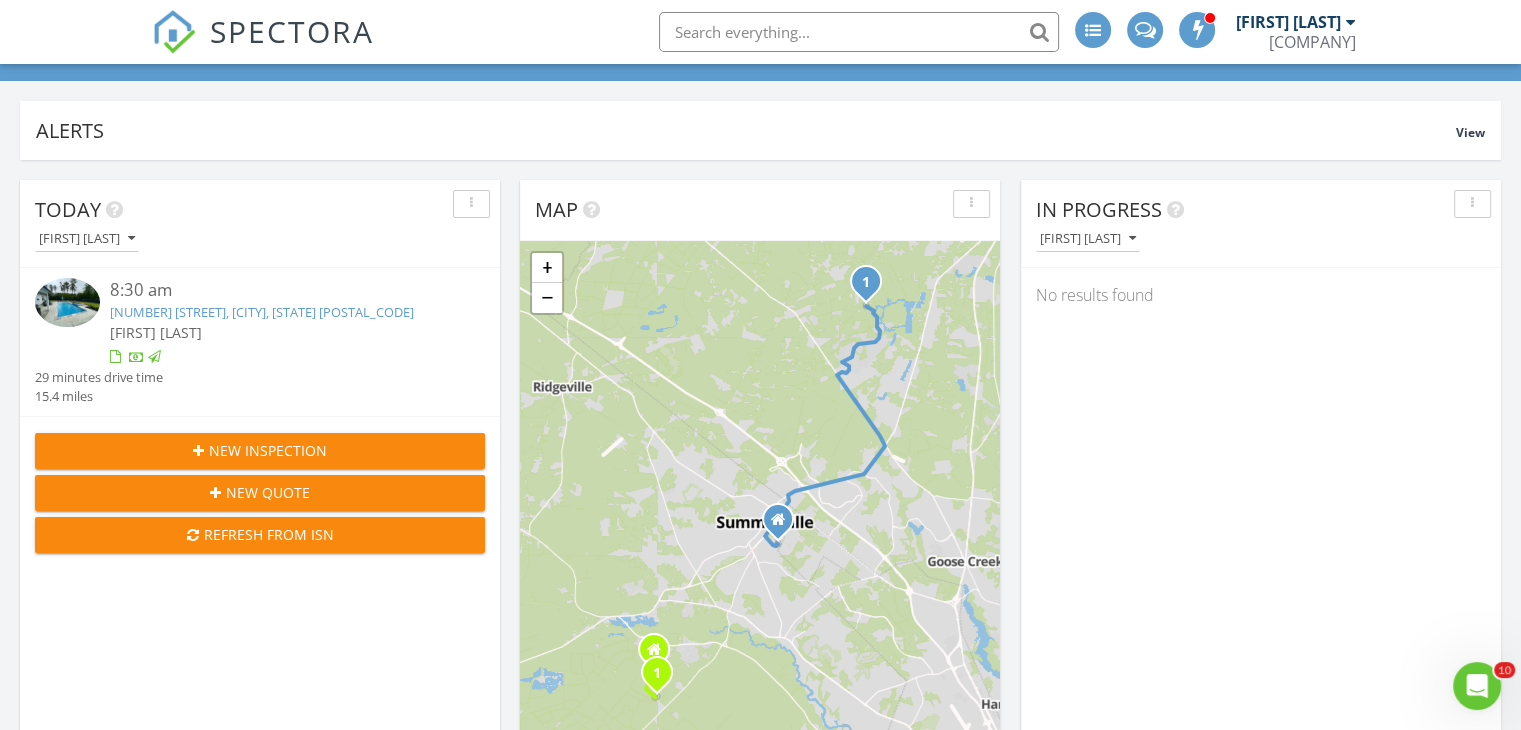 click on "106 Claremont, Summerville, SC 29486" at bounding box center (262, 312) 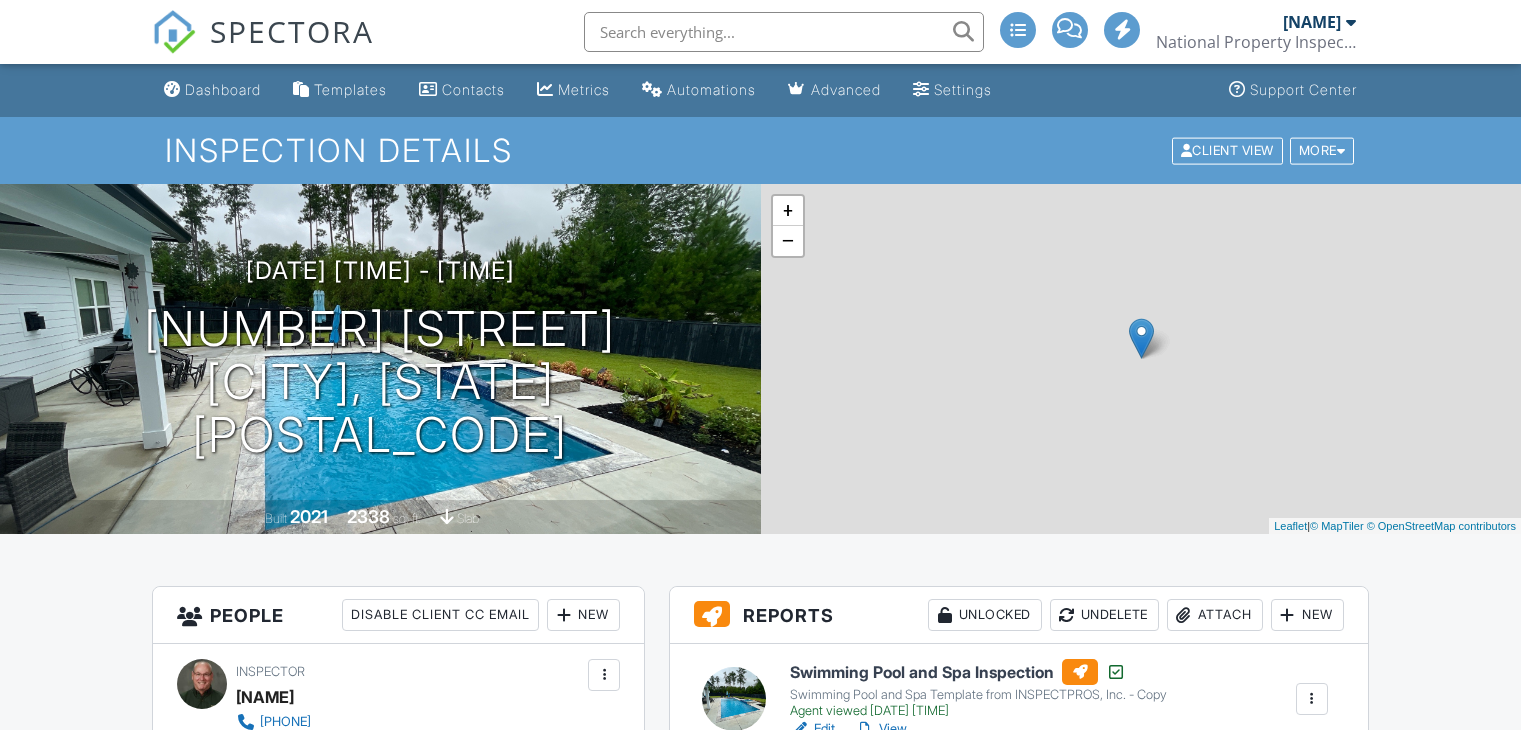scroll, scrollTop: 0, scrollLeft: 0, axis: both 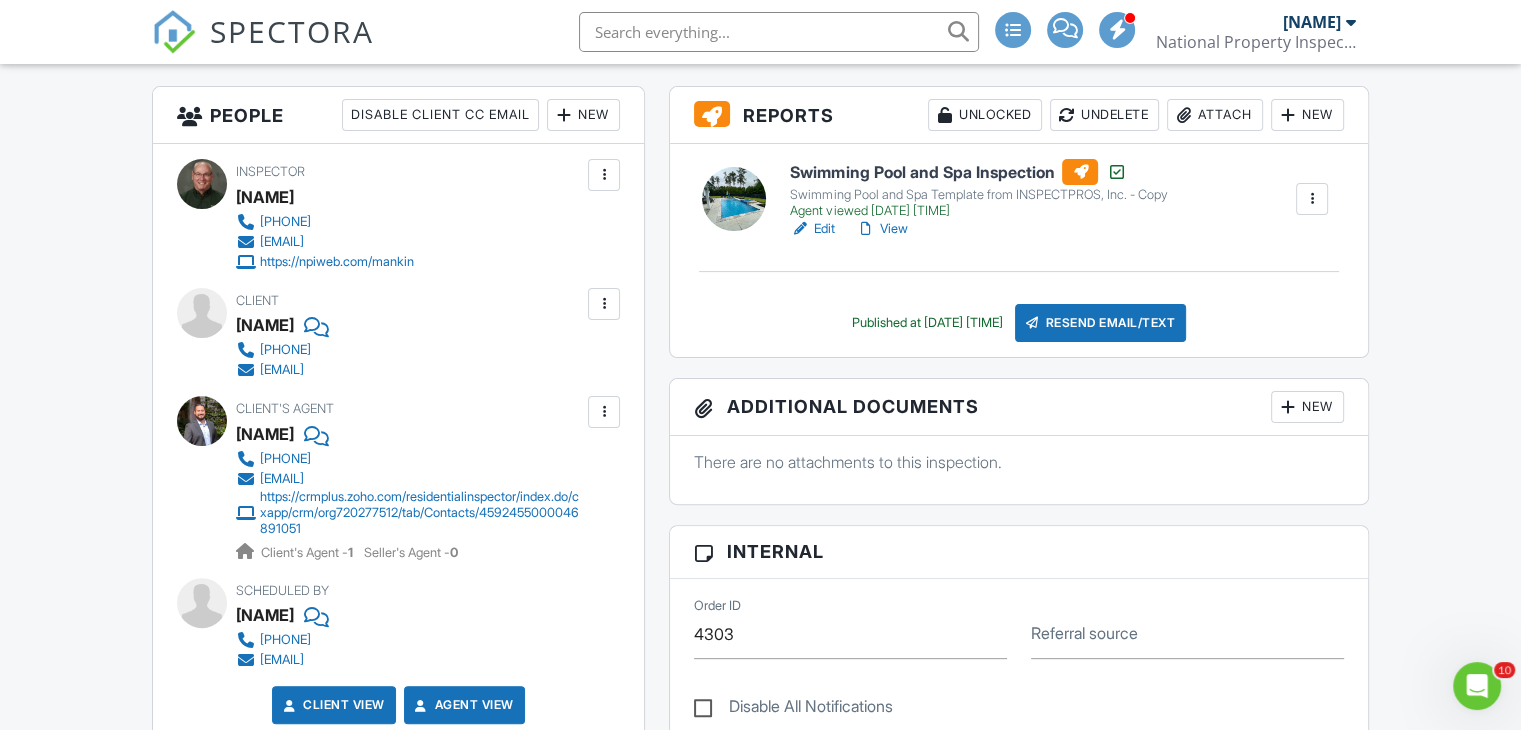 click on "Agent View" at bounding box center [462, 705] 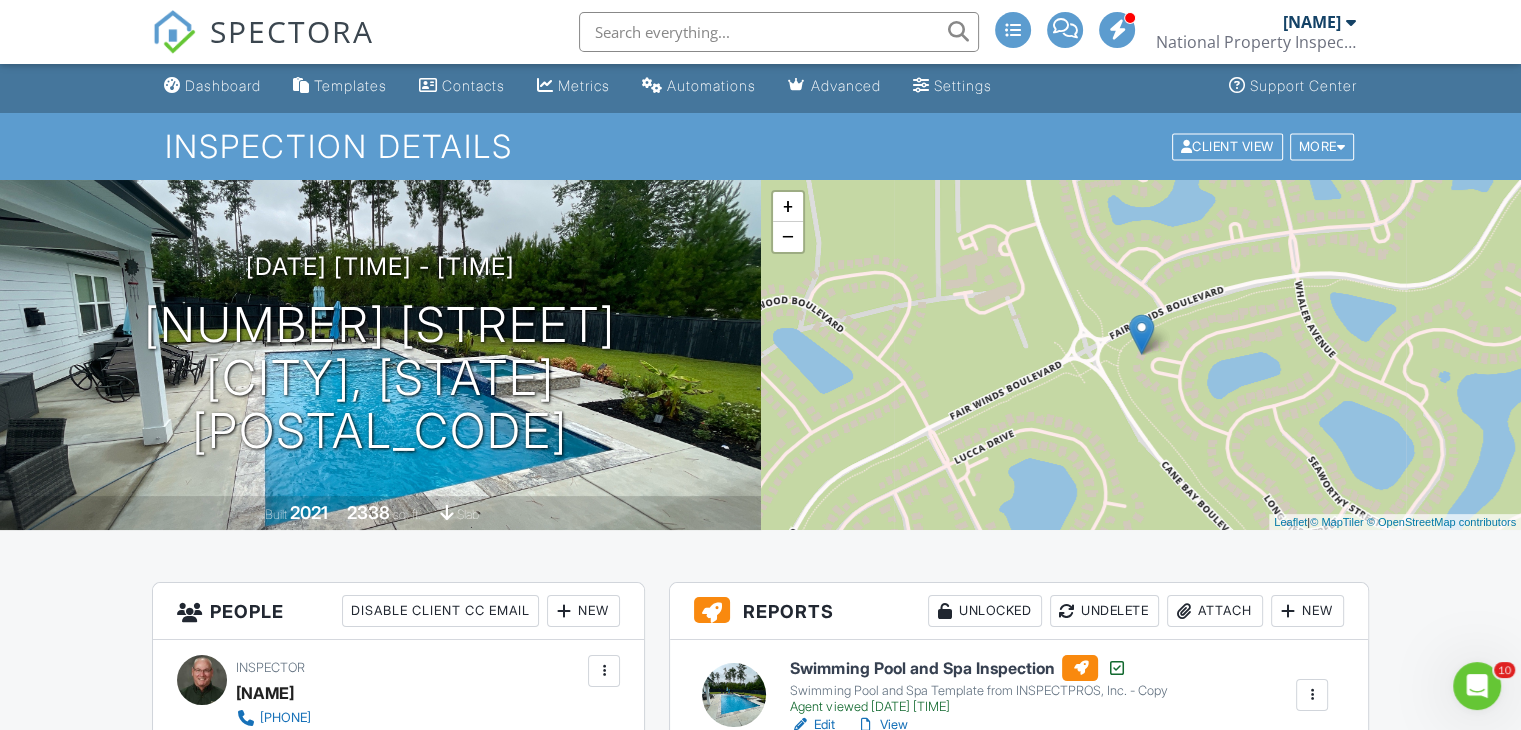 scroll, scrollTop: 0, scrollLeft: 0, axis: both 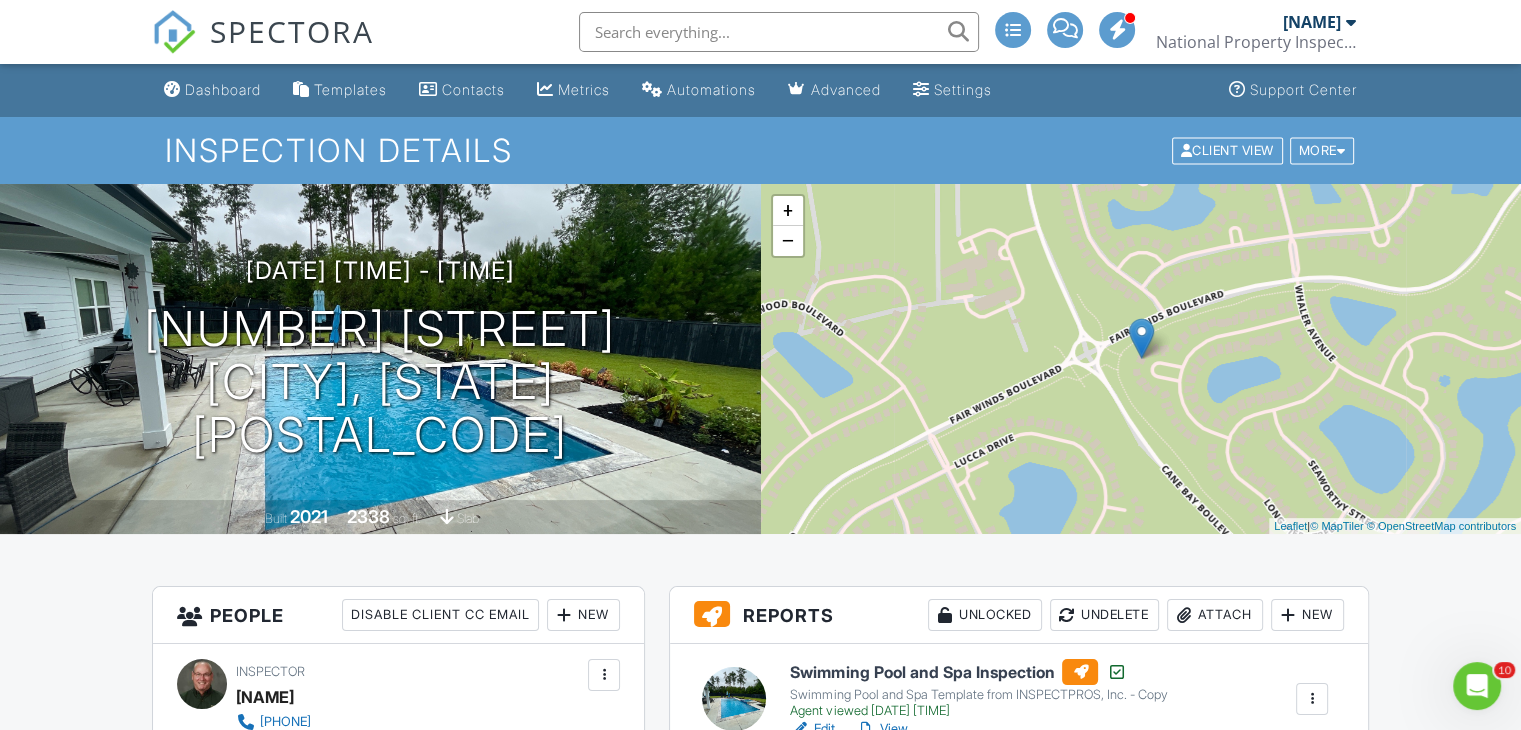 click at bounding box center (1351, 22) 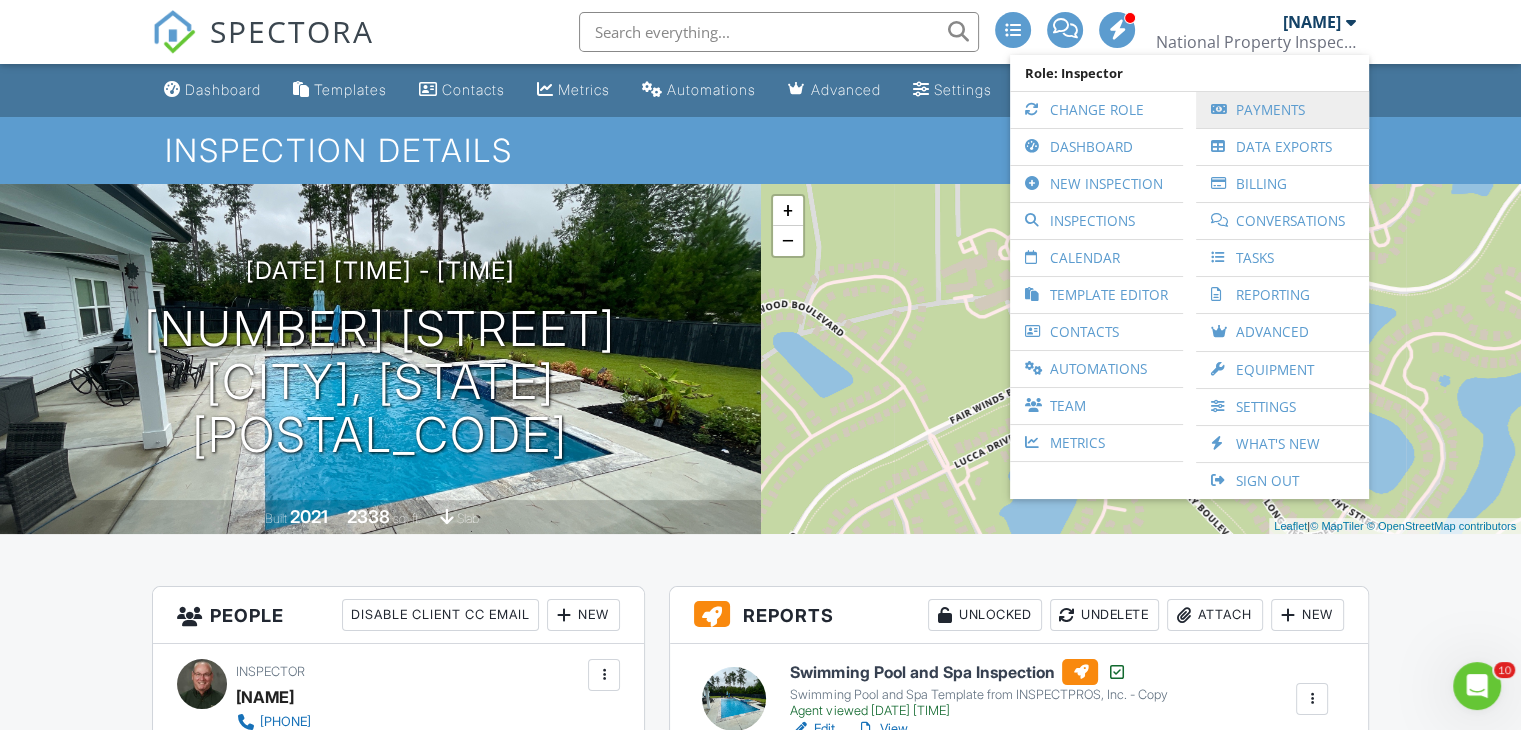 click on "Payments" at bounding box center [1282, 110] 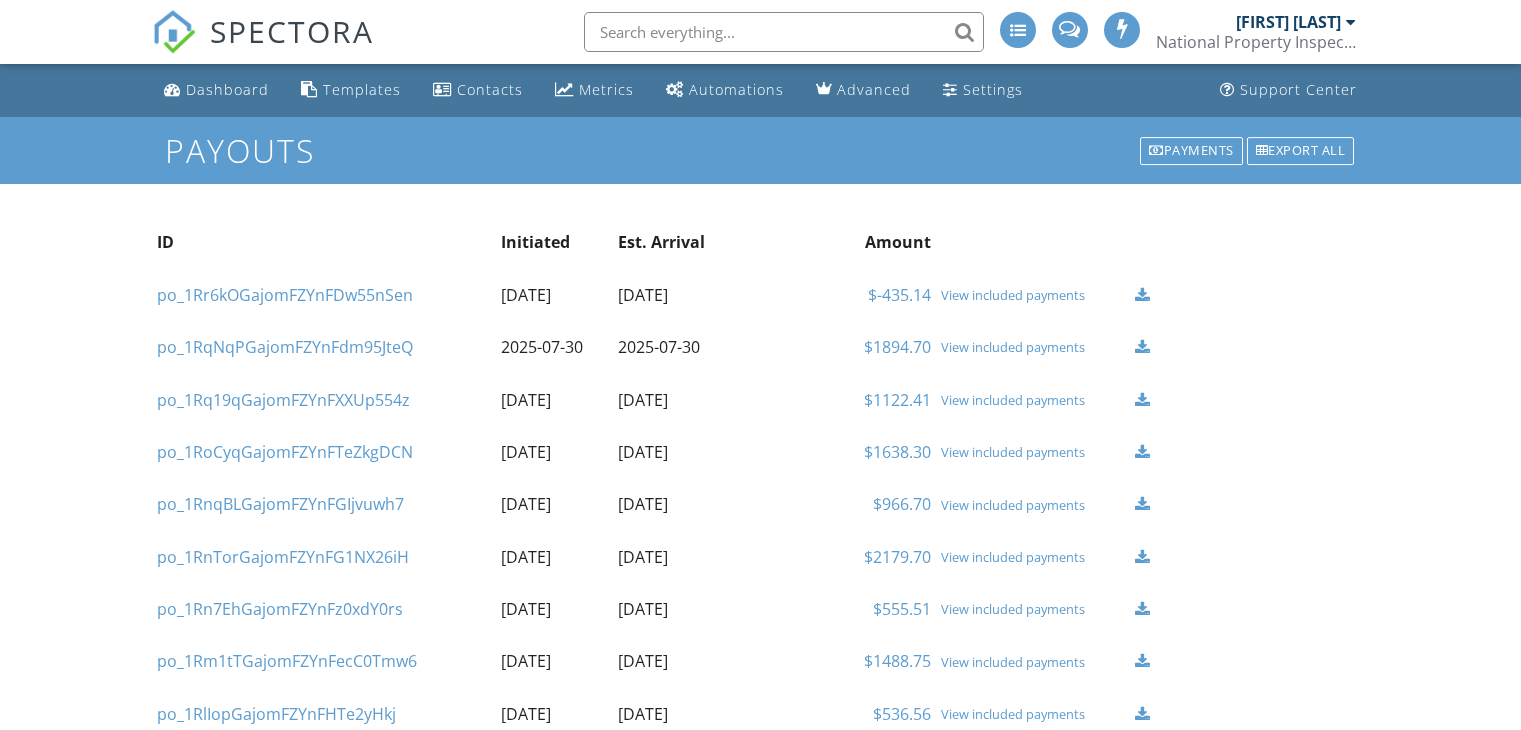 scroll, scrollTop: 0, scrollLeft: 0, axis: both 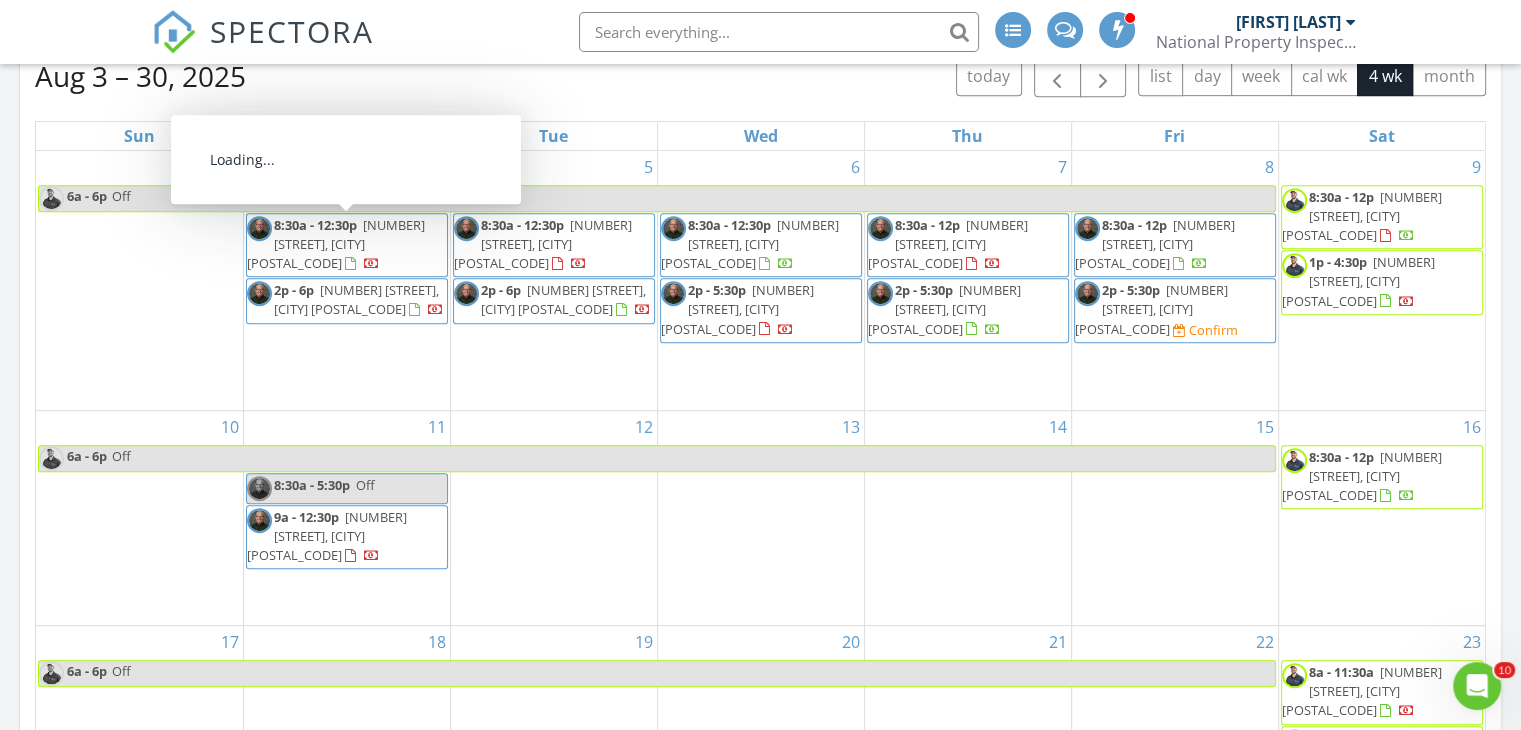 click on "[NUMBER] [STREET], [CITY] [POSTAL_CODE]" at bounding box center [336, 244] 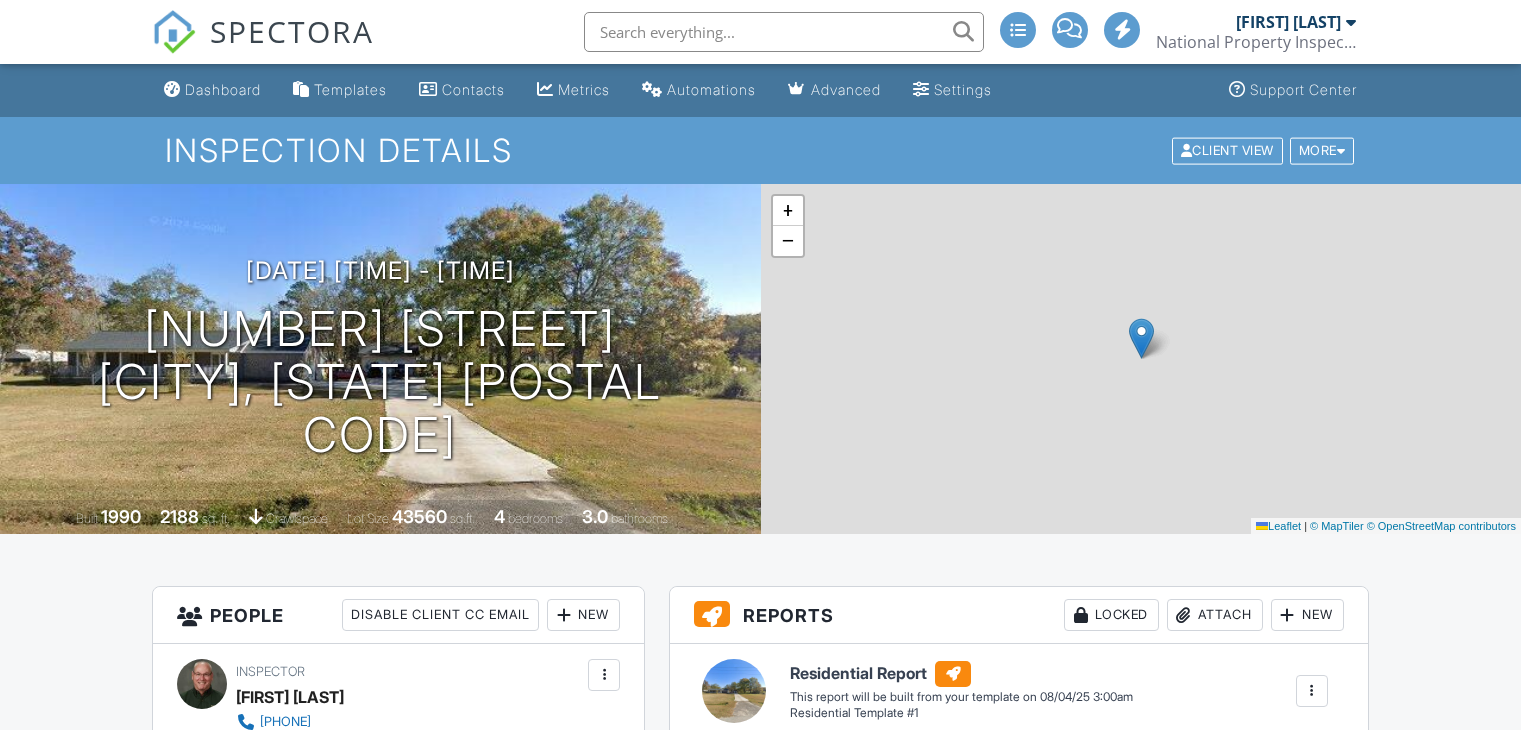 scroll, scrollTop: 0, scrollLeft: 0, axis: both 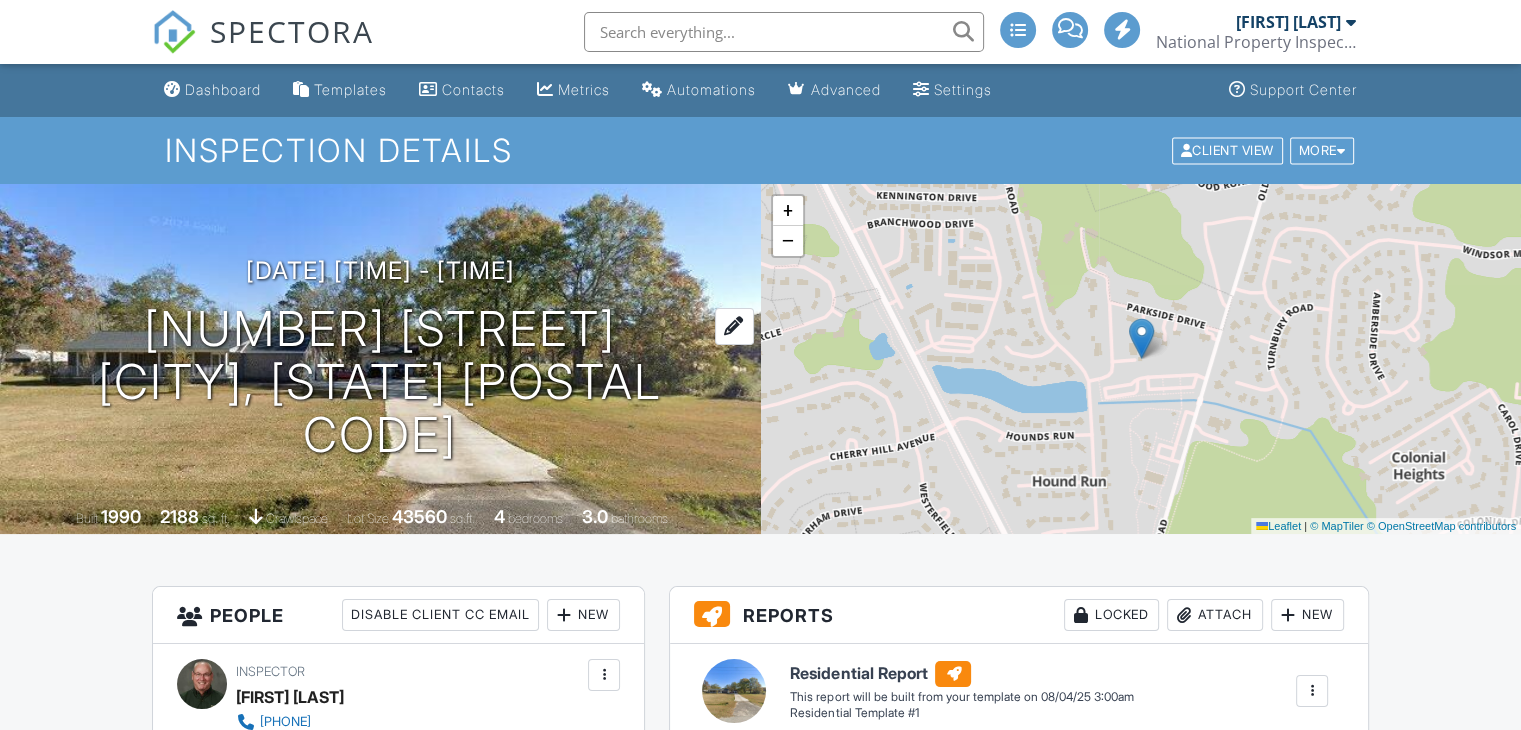 drag, startPoint x: 360, startPoint y: 394, endPoint x: 192, endPoint y: 376, distance: 168.96153 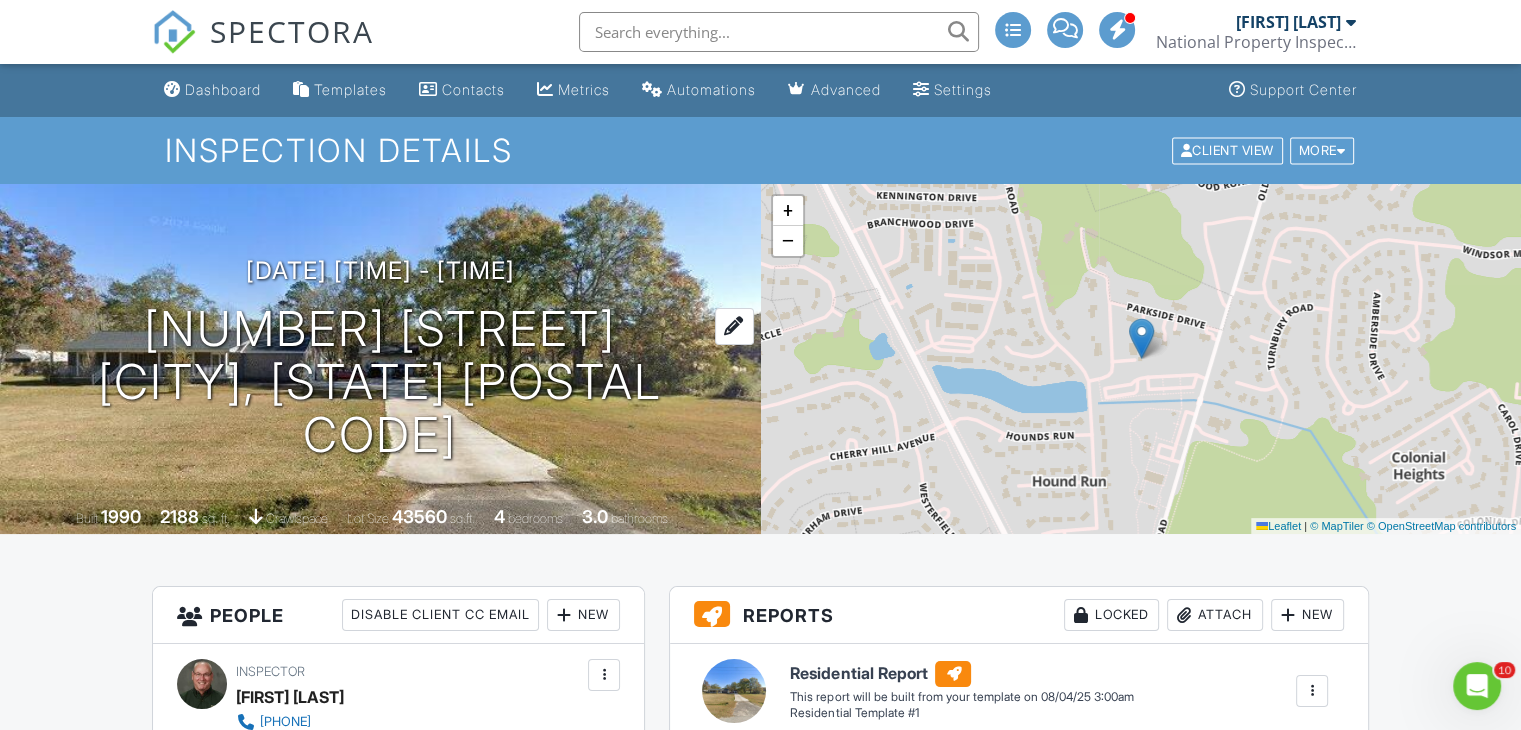 scroll, scrollTop: 0, scrollLeft: 0, axis: both 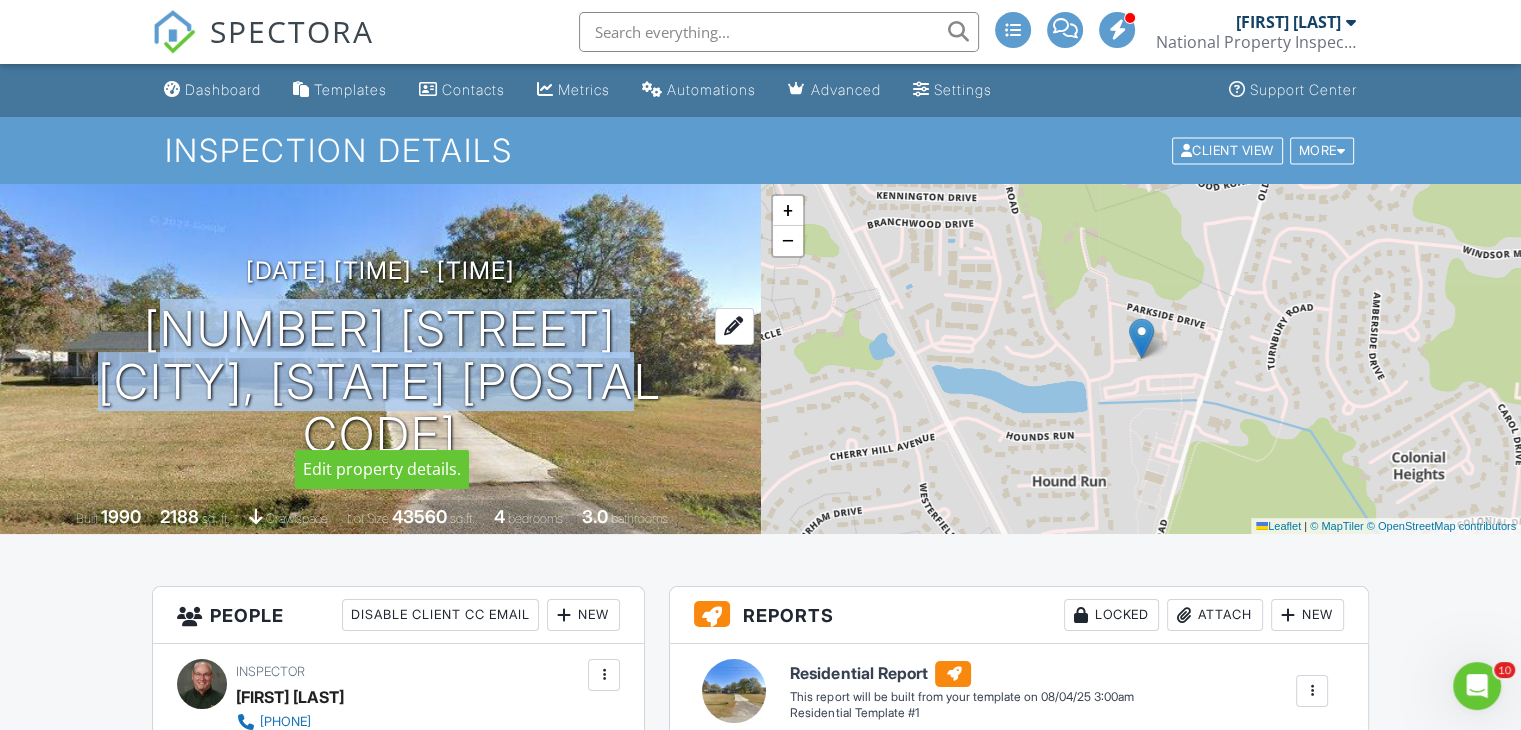 drag, startPoint x: 659, startPoint y: 403, endPoint x: 188, endPoint y: 347, distance: 474.3174 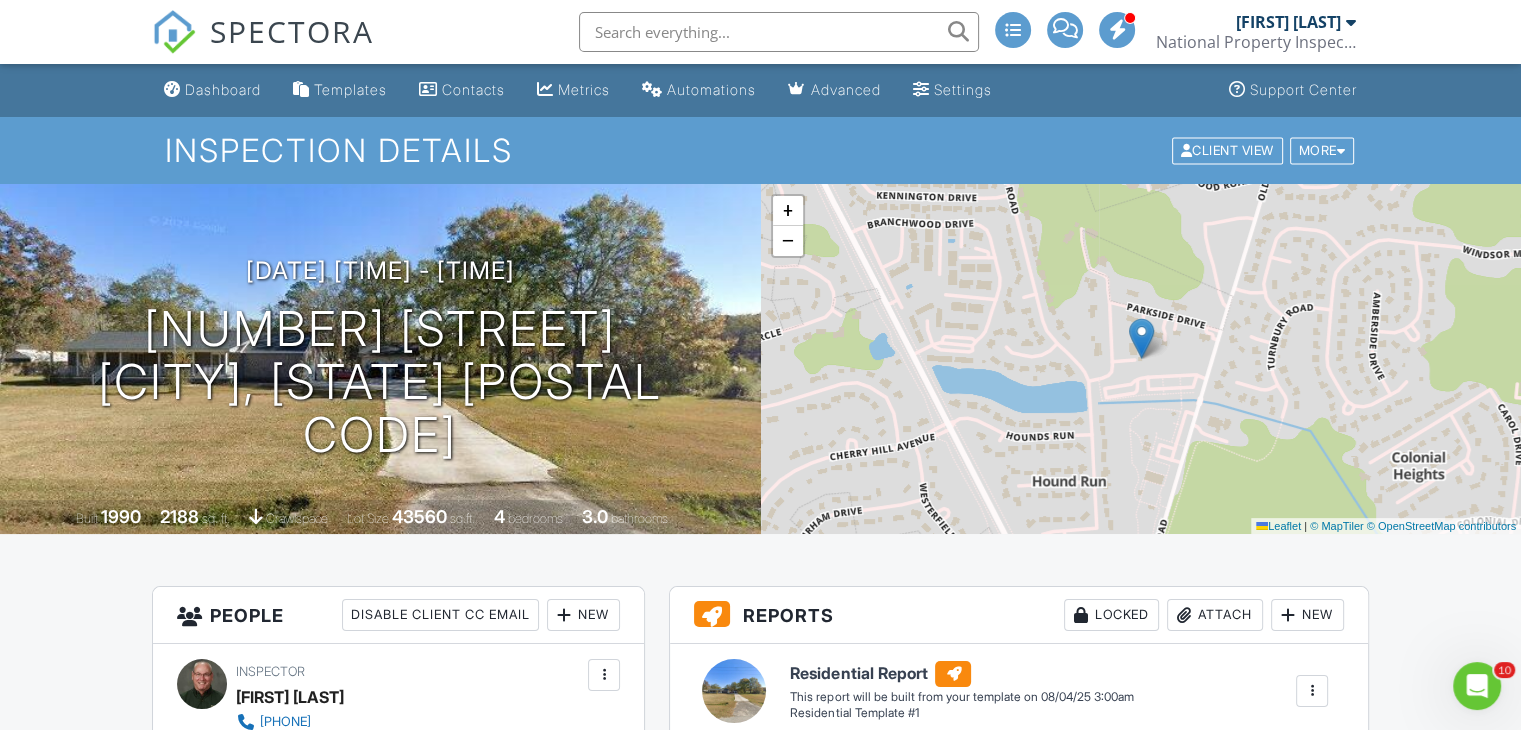 click on "[DATE] [TIME]
- [TIME]
[NUMBER] [STREET]
[CITY], [STATE] [POSTAL CODE]" at bounding box center [380, 359] 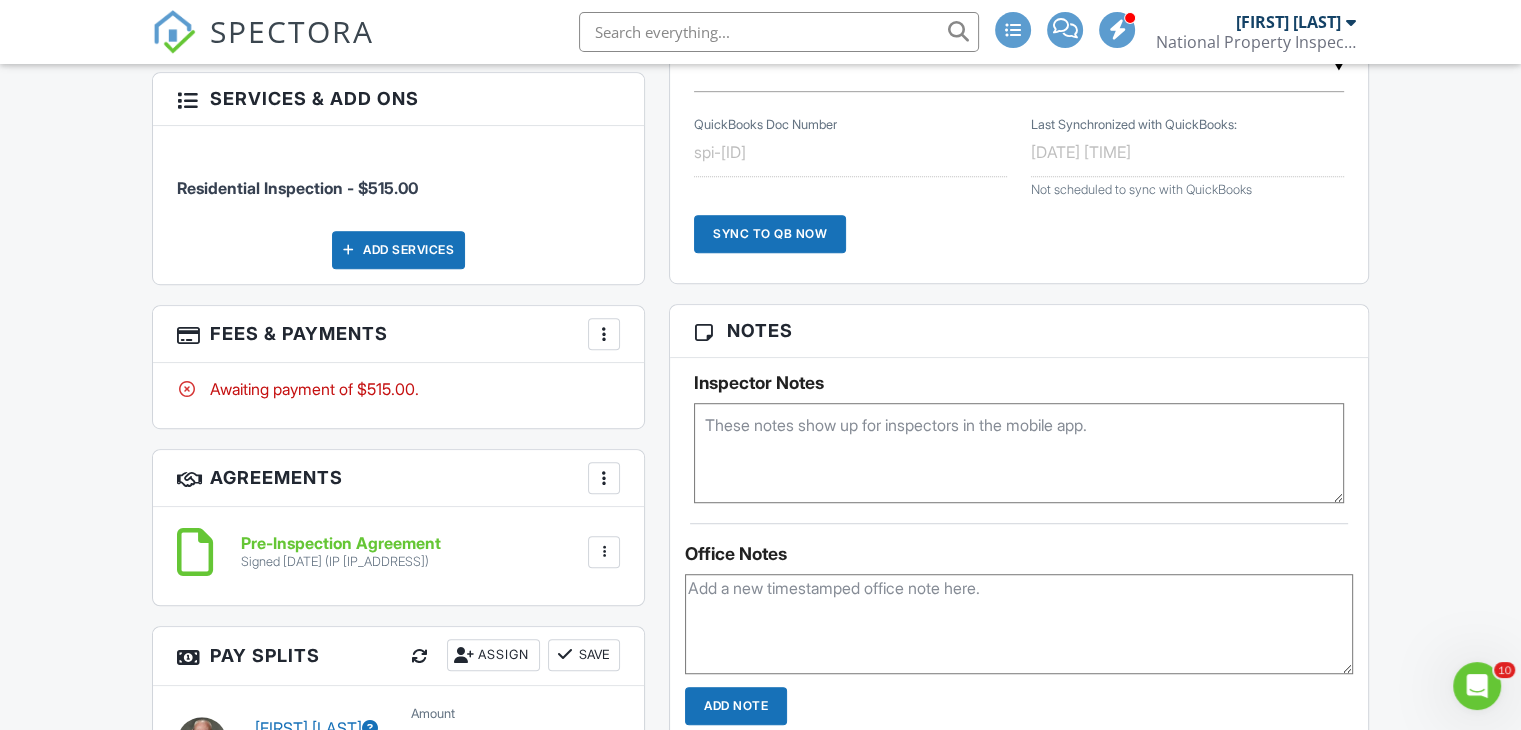 scroll, scrollTop: 1200, scrollLeft: 0, axis: vertical 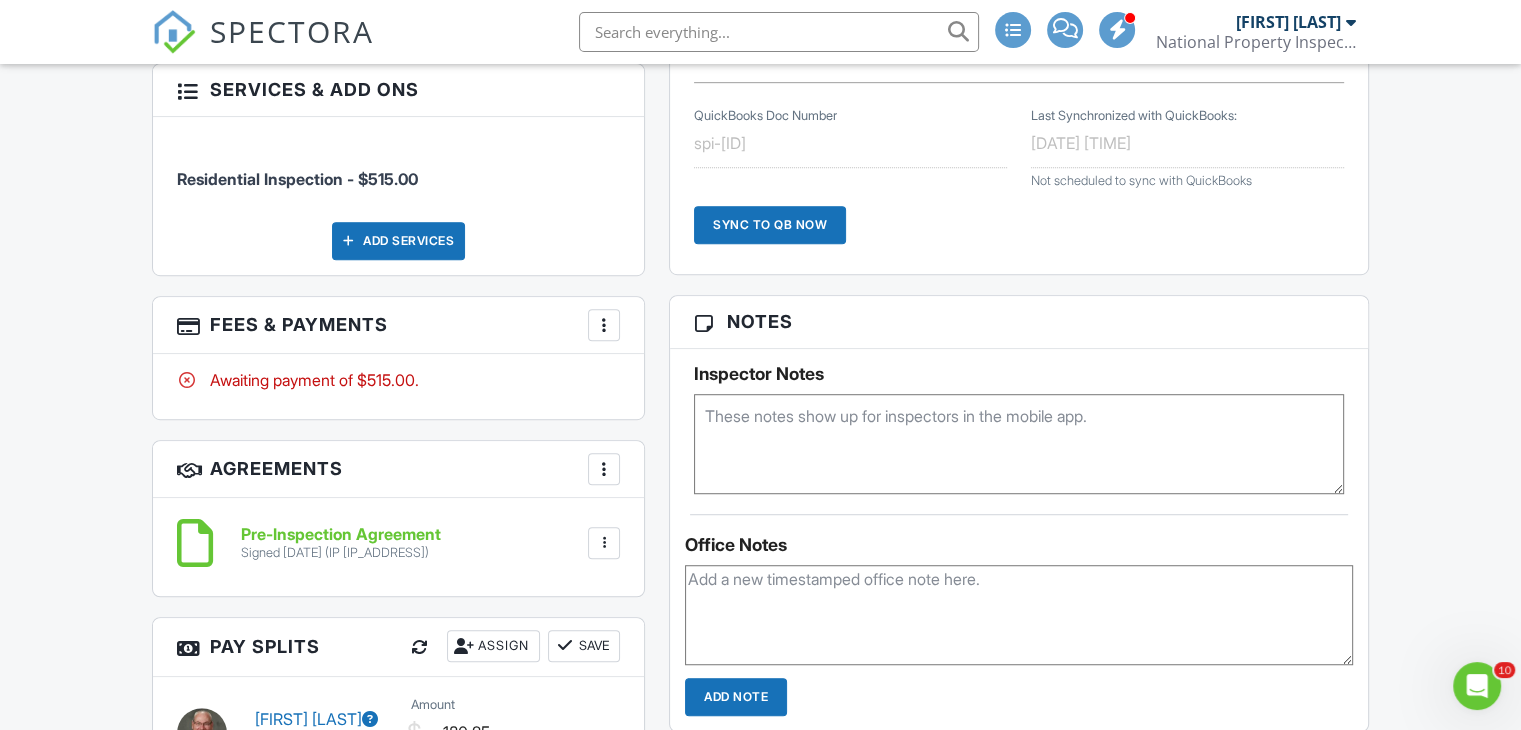 click at bounding box center [604, 325] 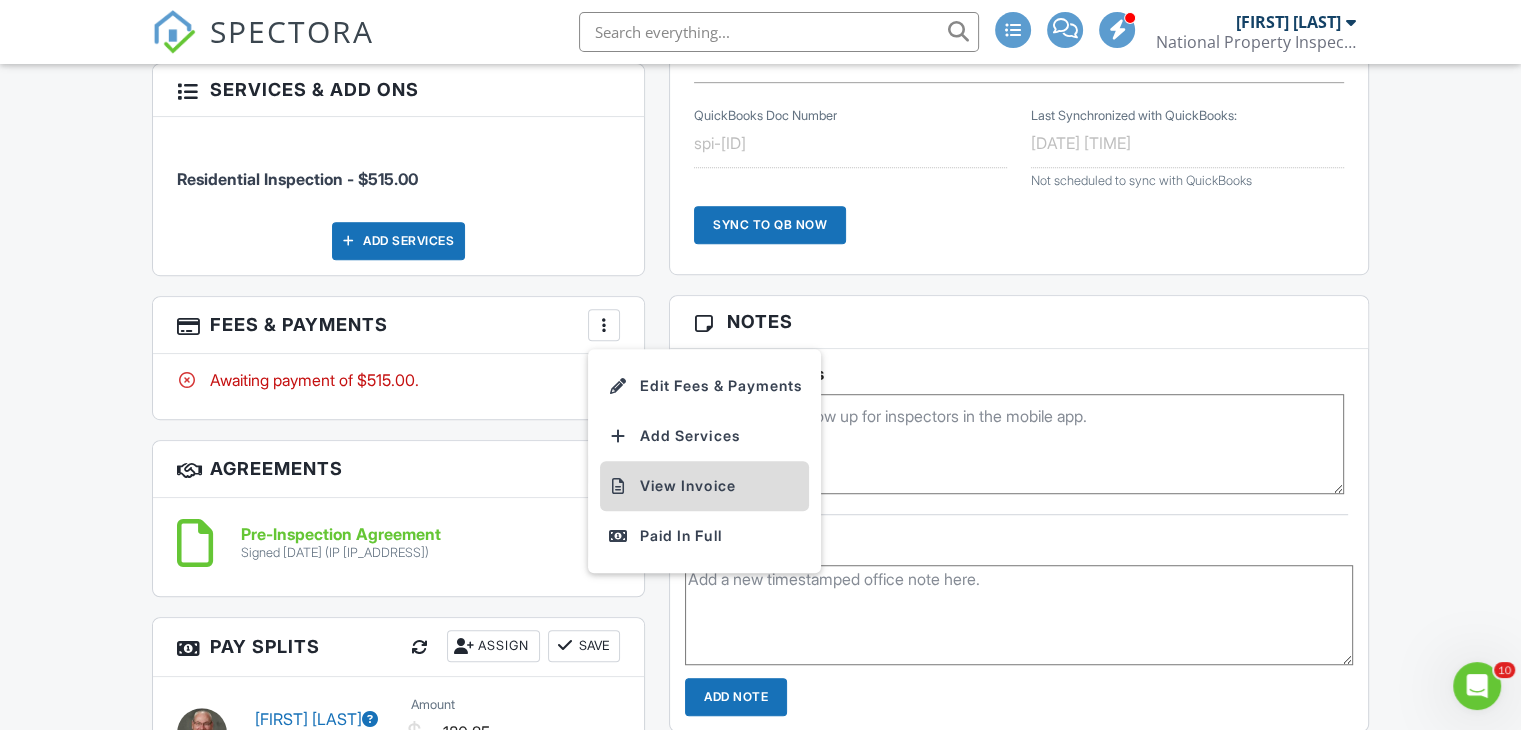 click on "View Invoice" at bounding box center (704, 486) 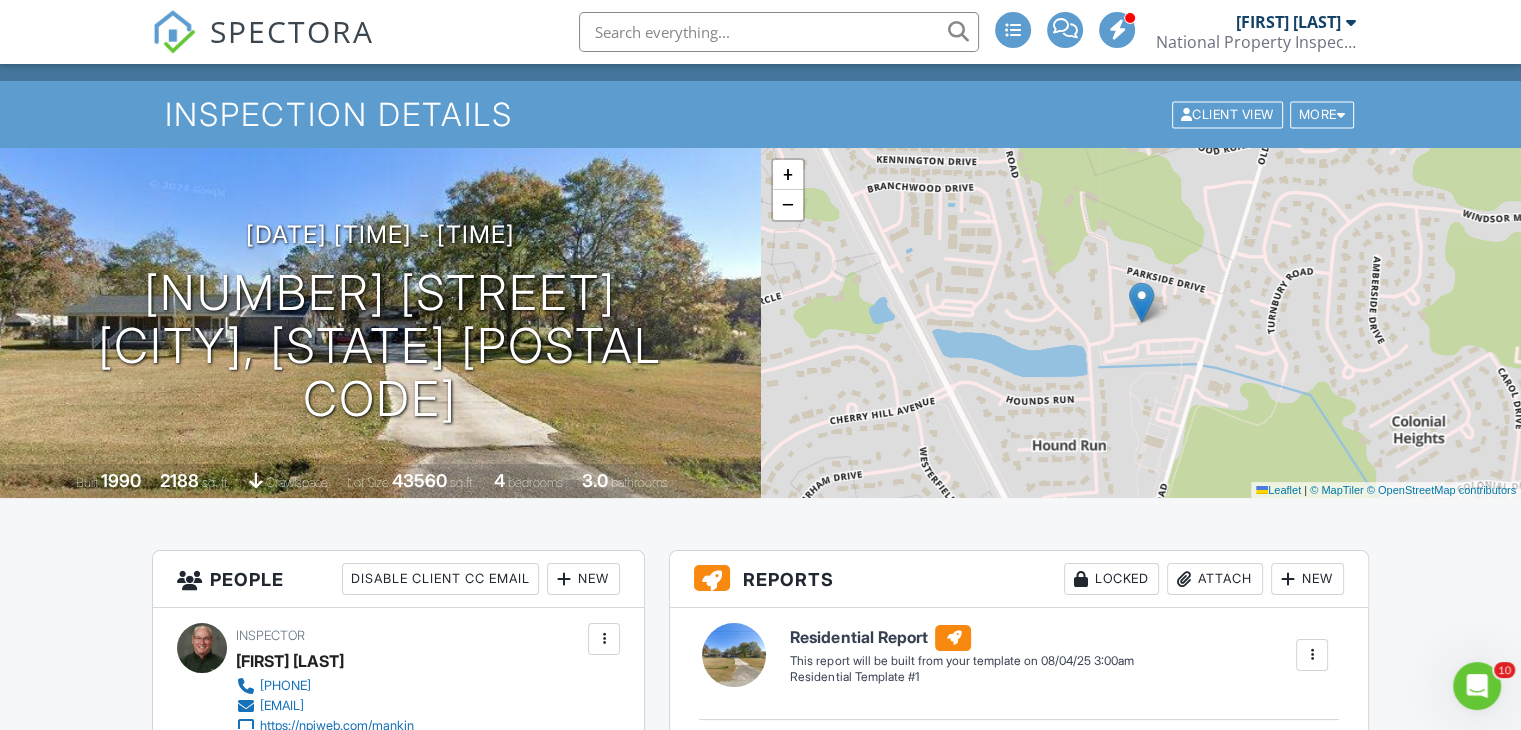scroll, scrollTop: 0, scrollLeft: 0, axis: both 